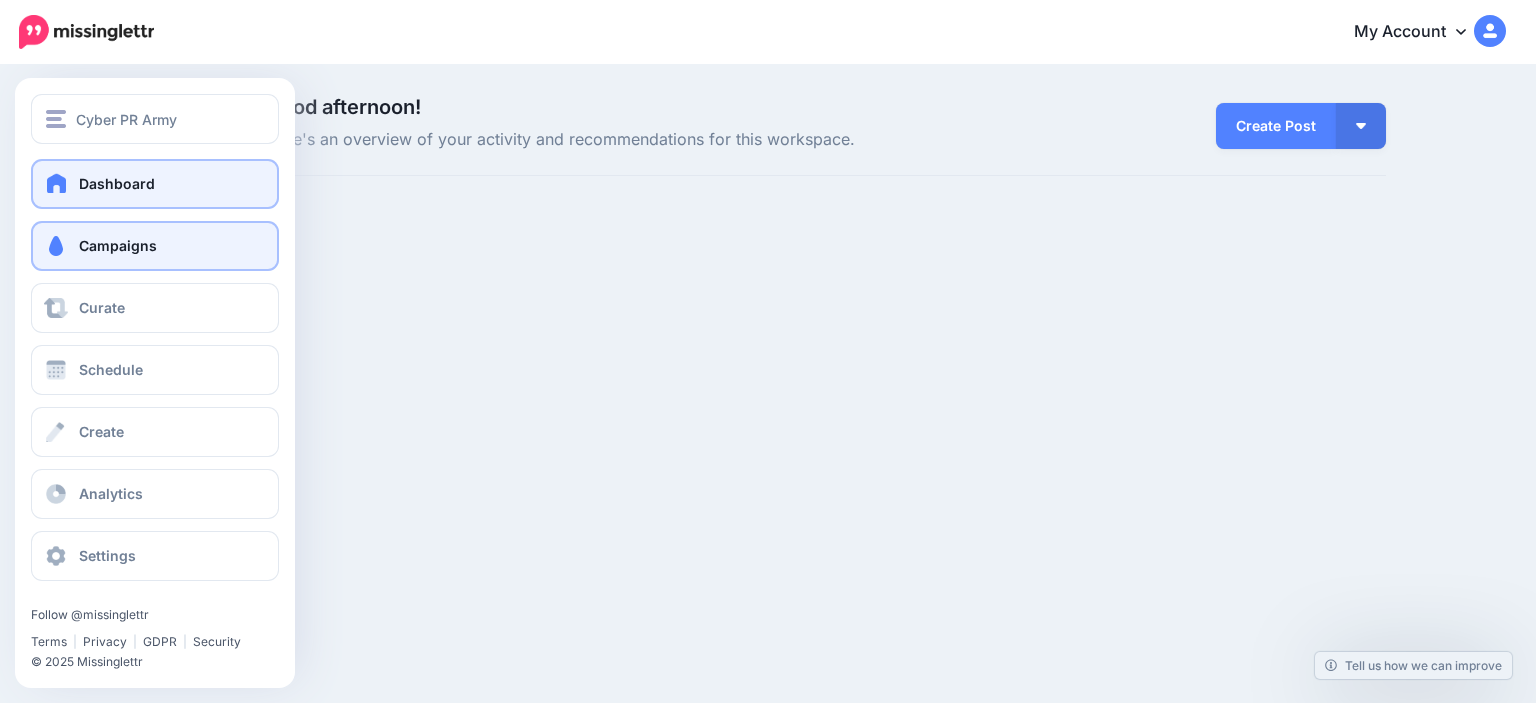 scroll, scrollTop: 0, scrollLeft: 0, axis: both 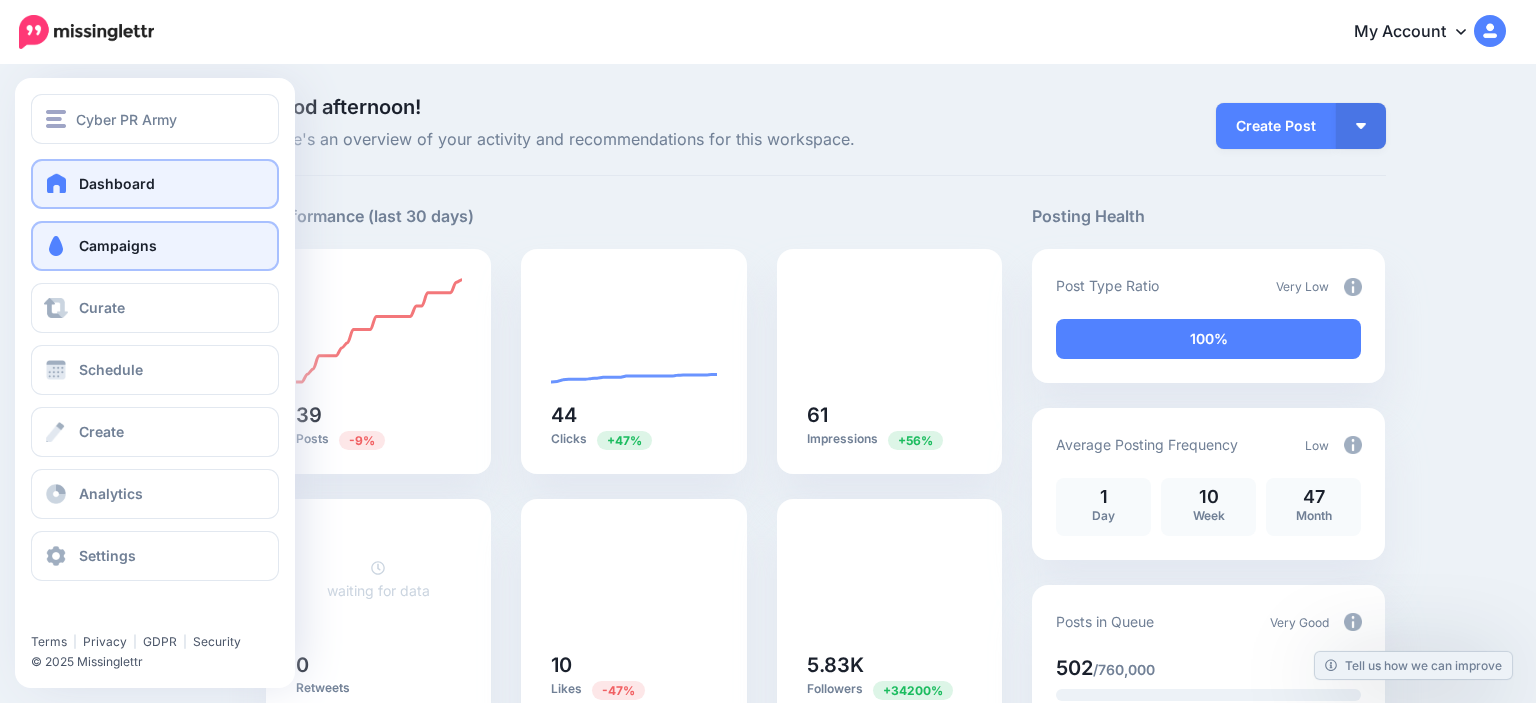 click on "Campaigns" at bounding box center [155, 246] 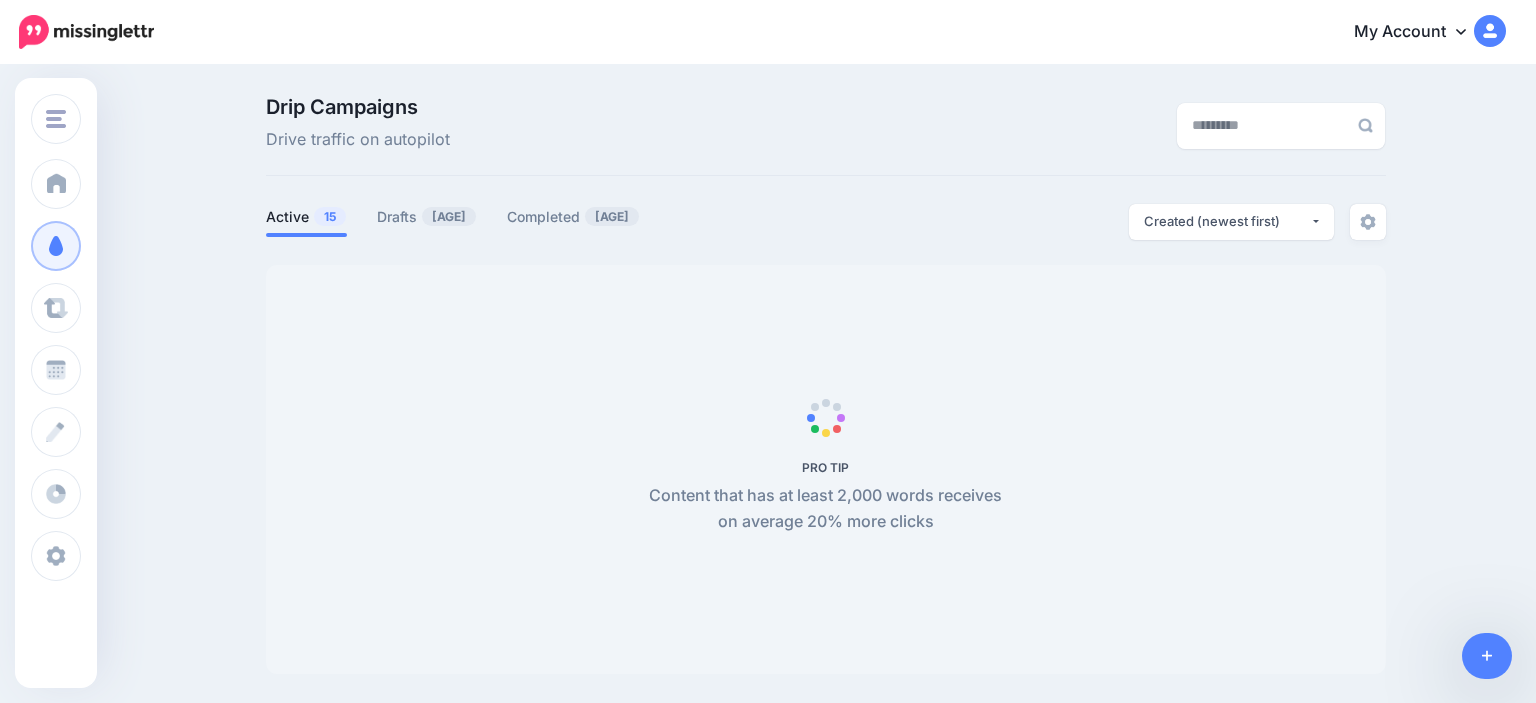 scroll, scrollTop: 0, scrollLeft: 0, axis: both 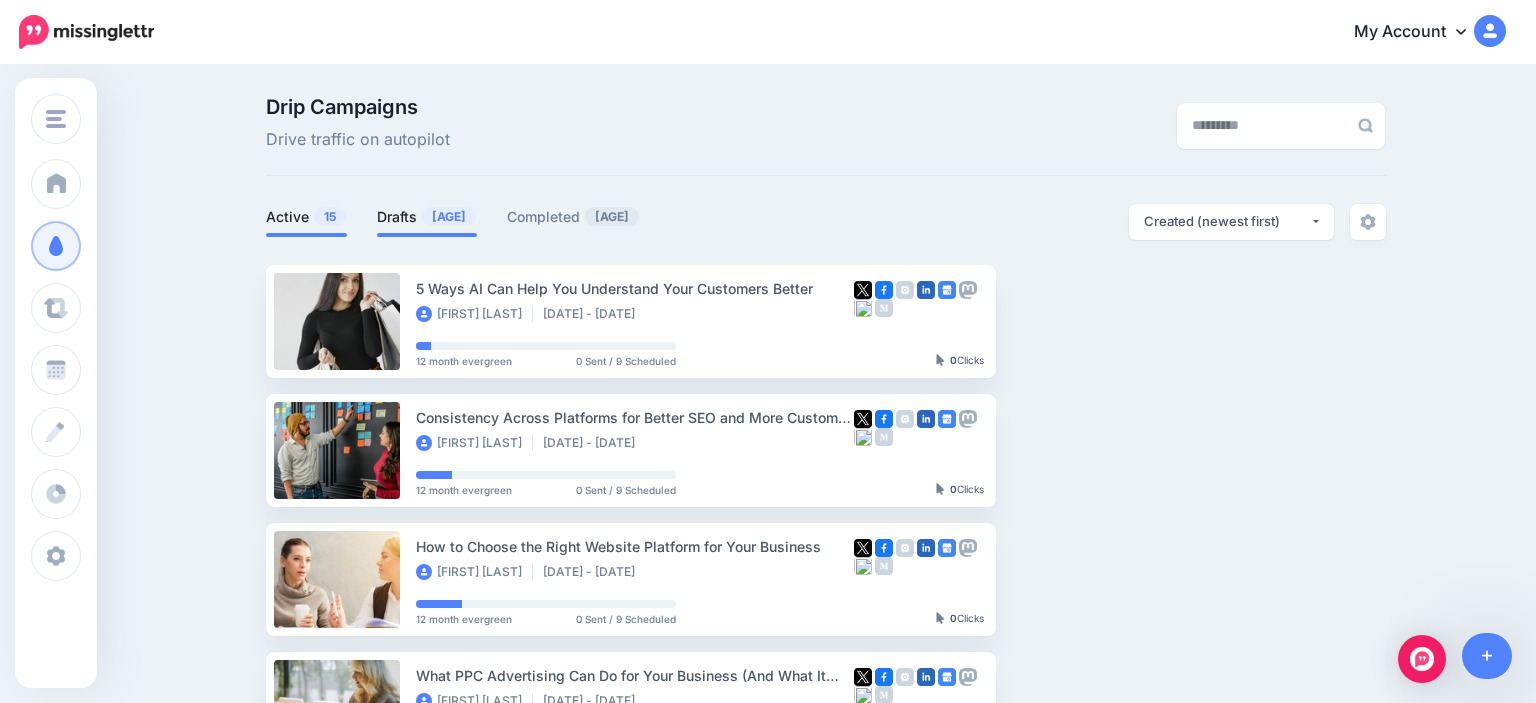 click on "Drafts  18" at bounding box center [427, 217] 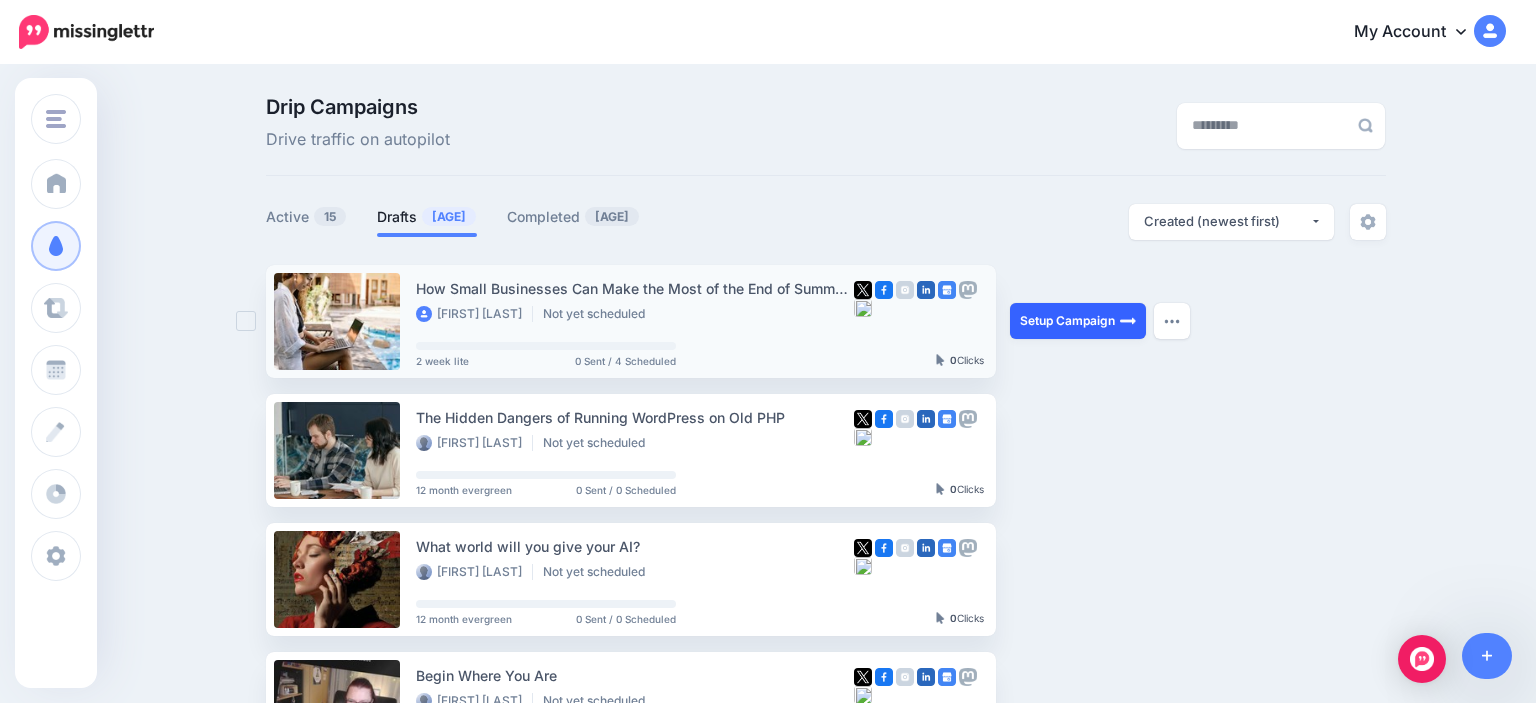 click on "Setup Campaign" at bounding box center (1078, 321) 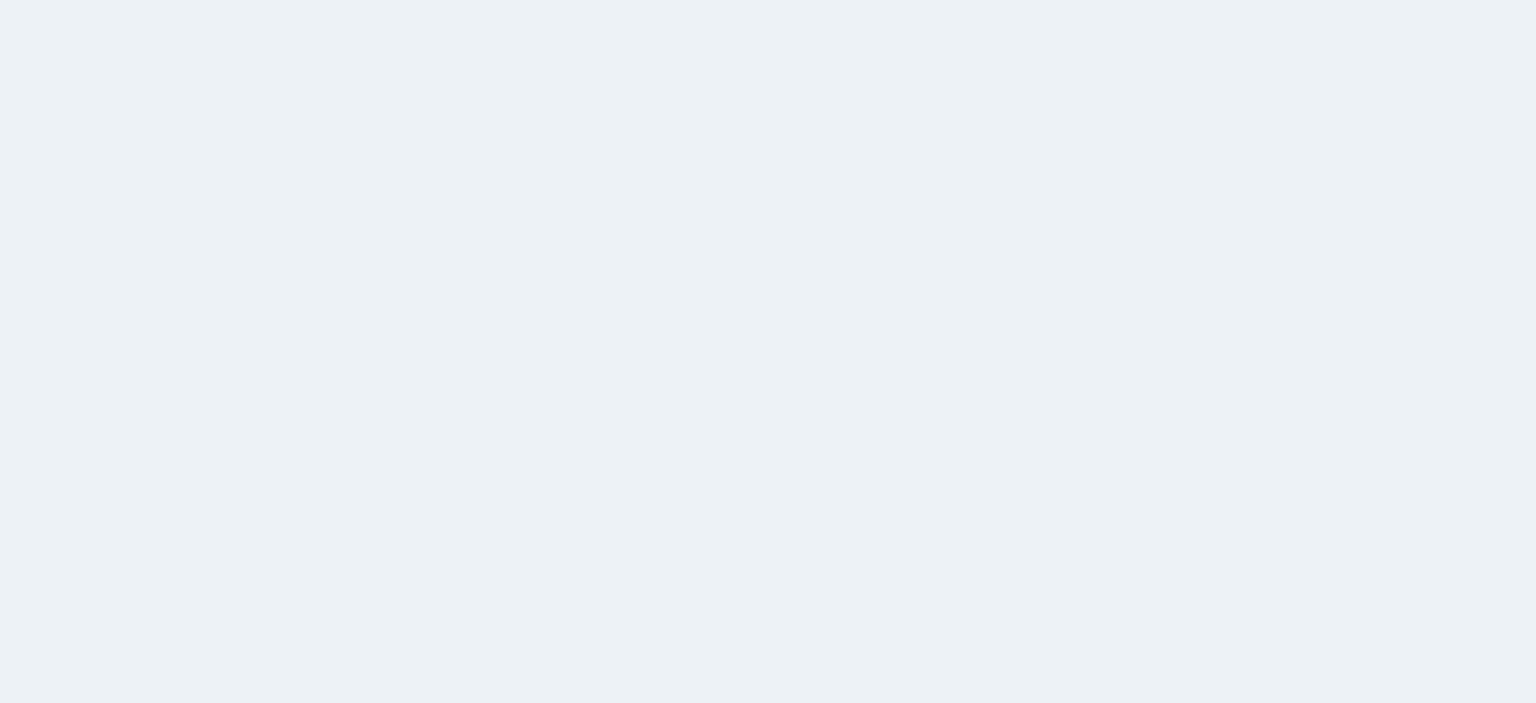 scroll, scrollTop: 0, scrollLeft: 0, axis: both 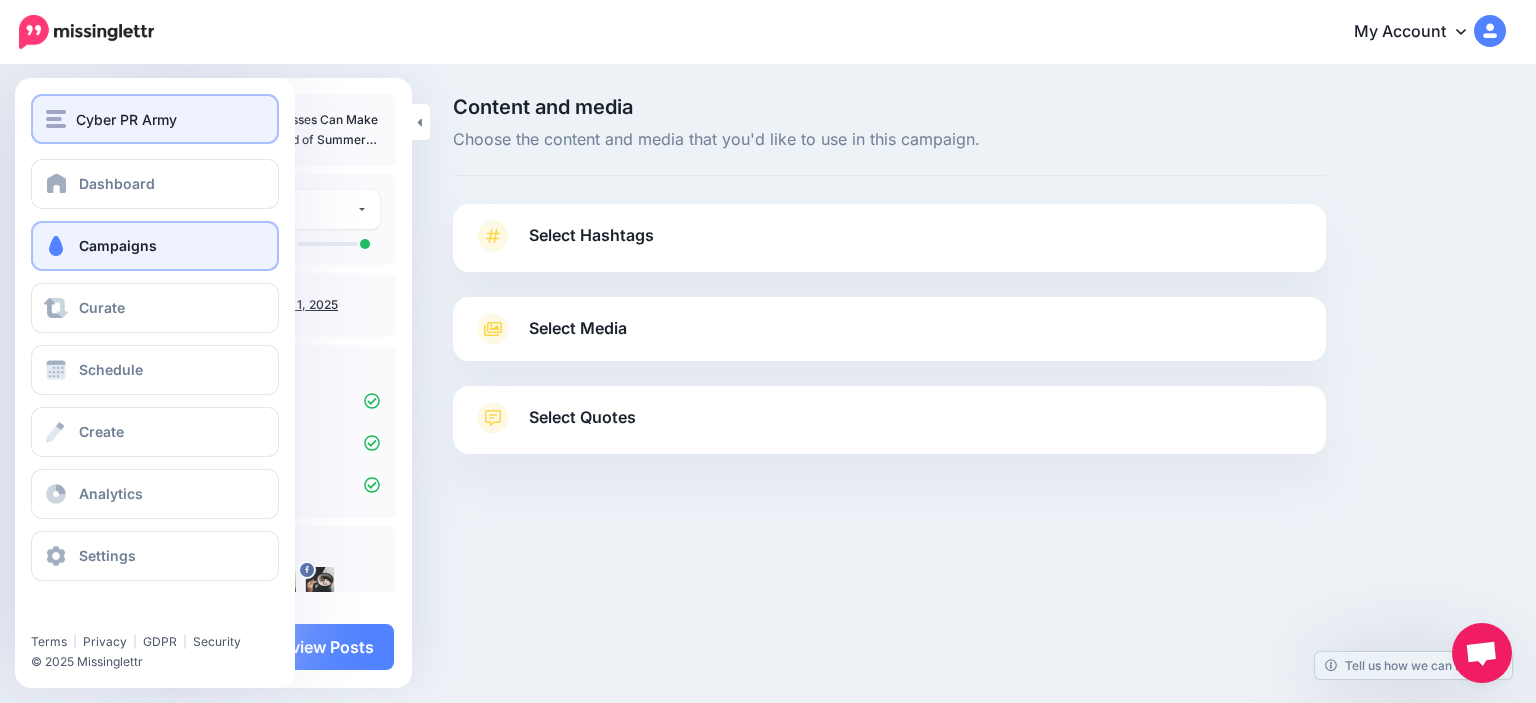 click on "Cyber PR Army" at bounding box center (126, 119) 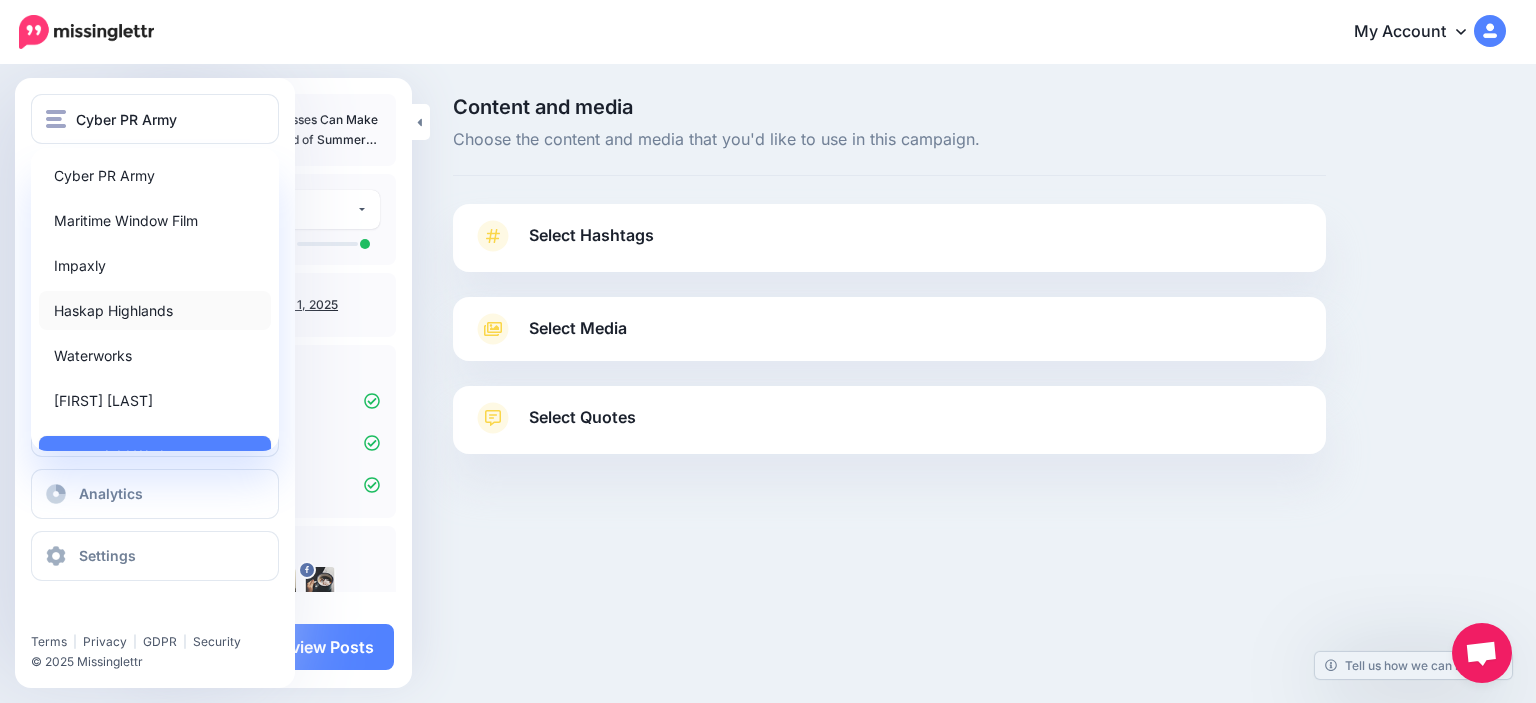 click on "Haskap Highlands" at bounding box center [155, 310] 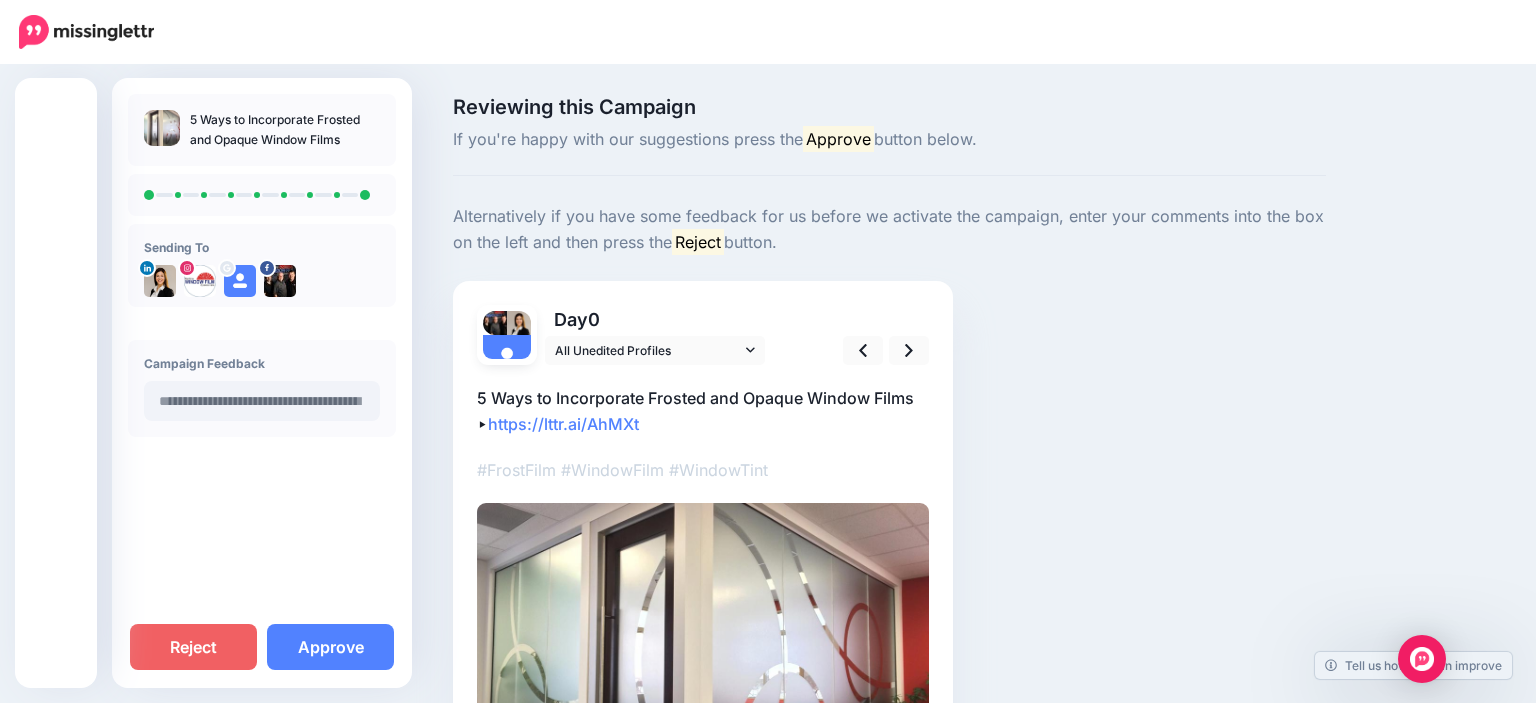 scroll, scrollTop: 0, scrollLeft: 0, axis: both 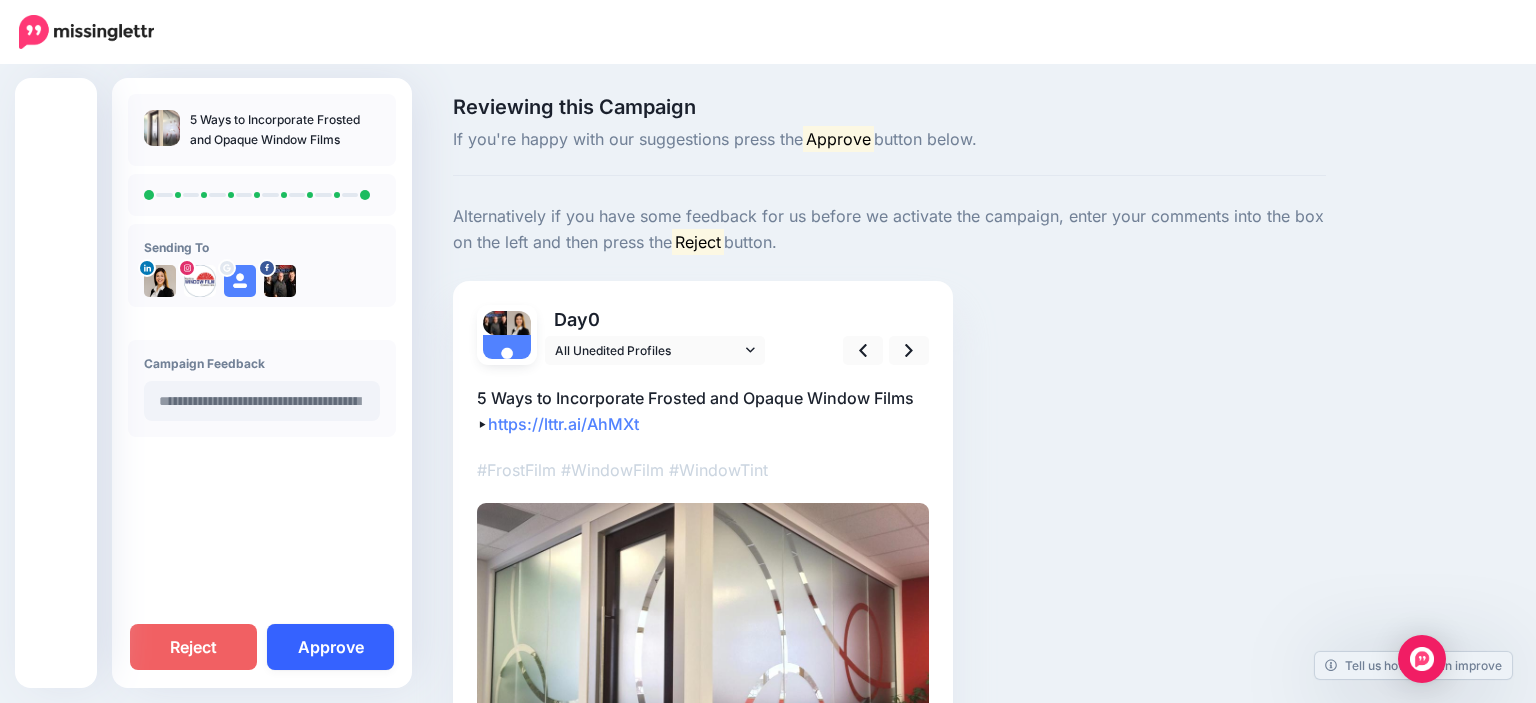 click on "Approve" at bounding box center [330, 647] 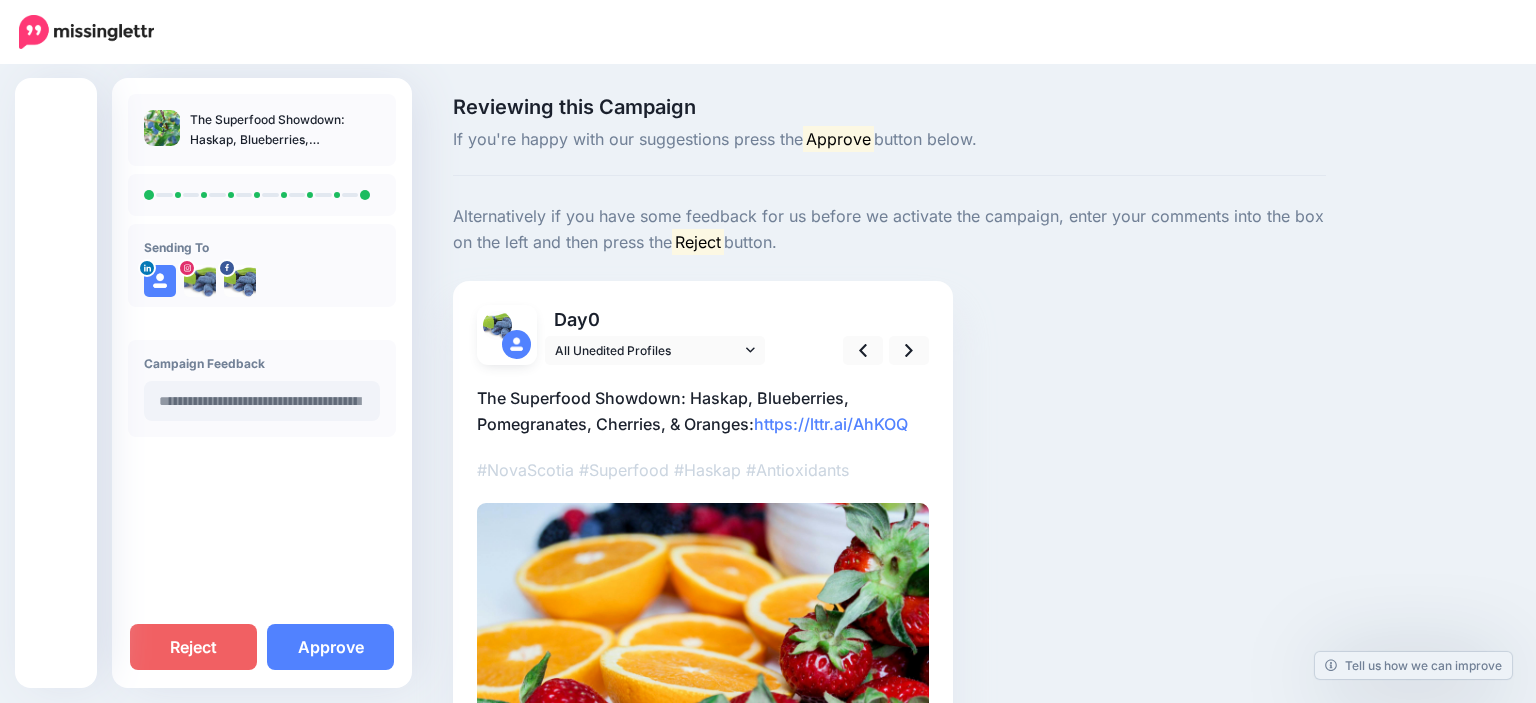scroll, scrollTop: 0, scrollLeft: 0, axis: both 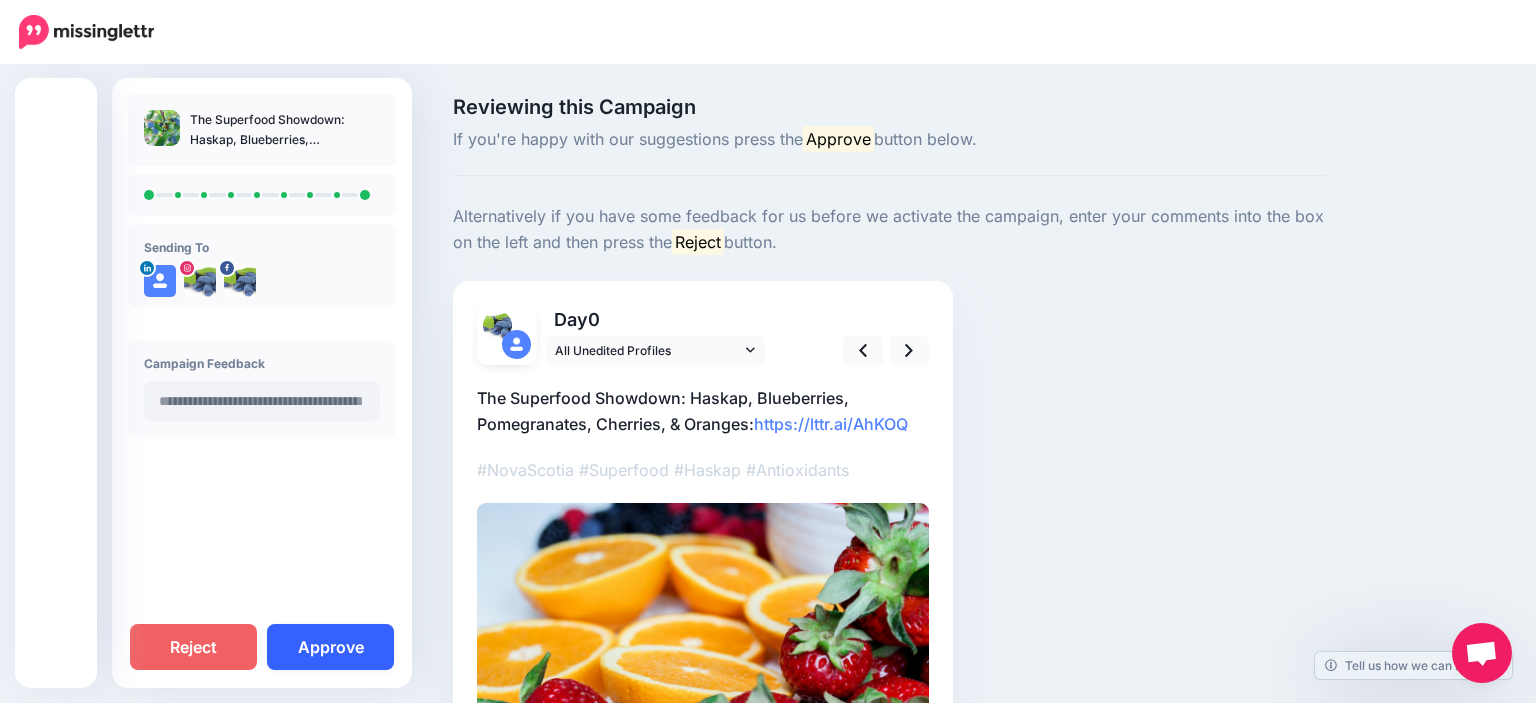click on "Approve" at bounding box center [330, 647] 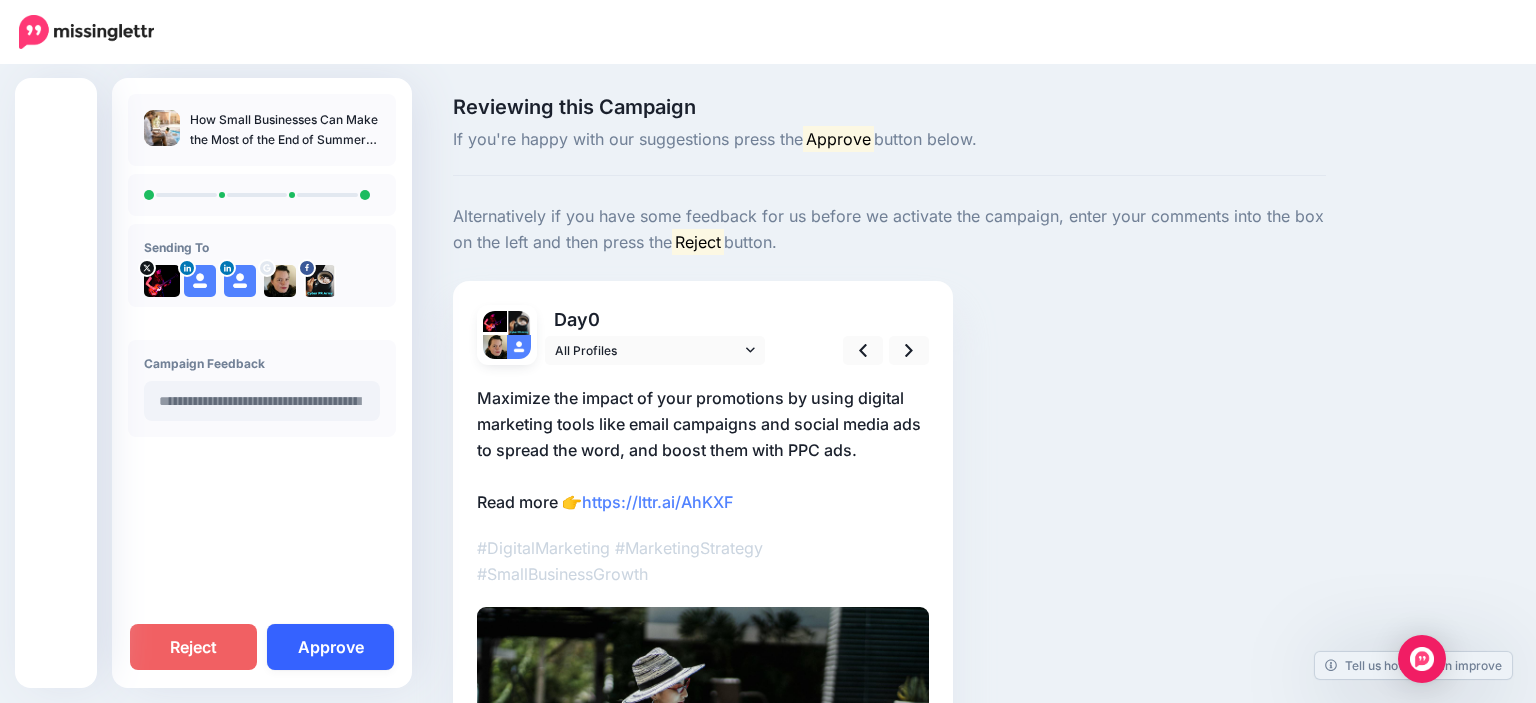 scroll, scrollTop: 0, scrollLeft: 0, axis: both 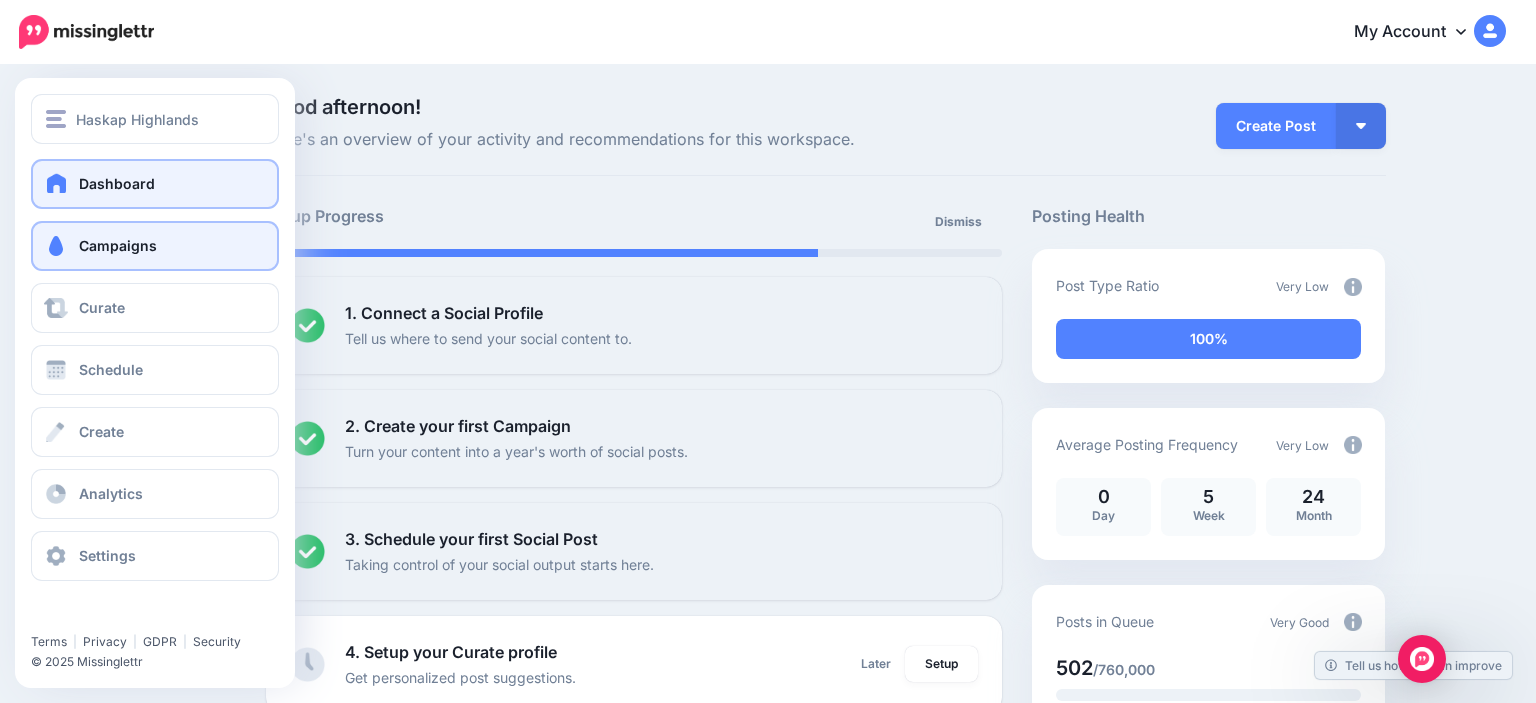 click on "Campaigns" at bounding box center (118, 245) 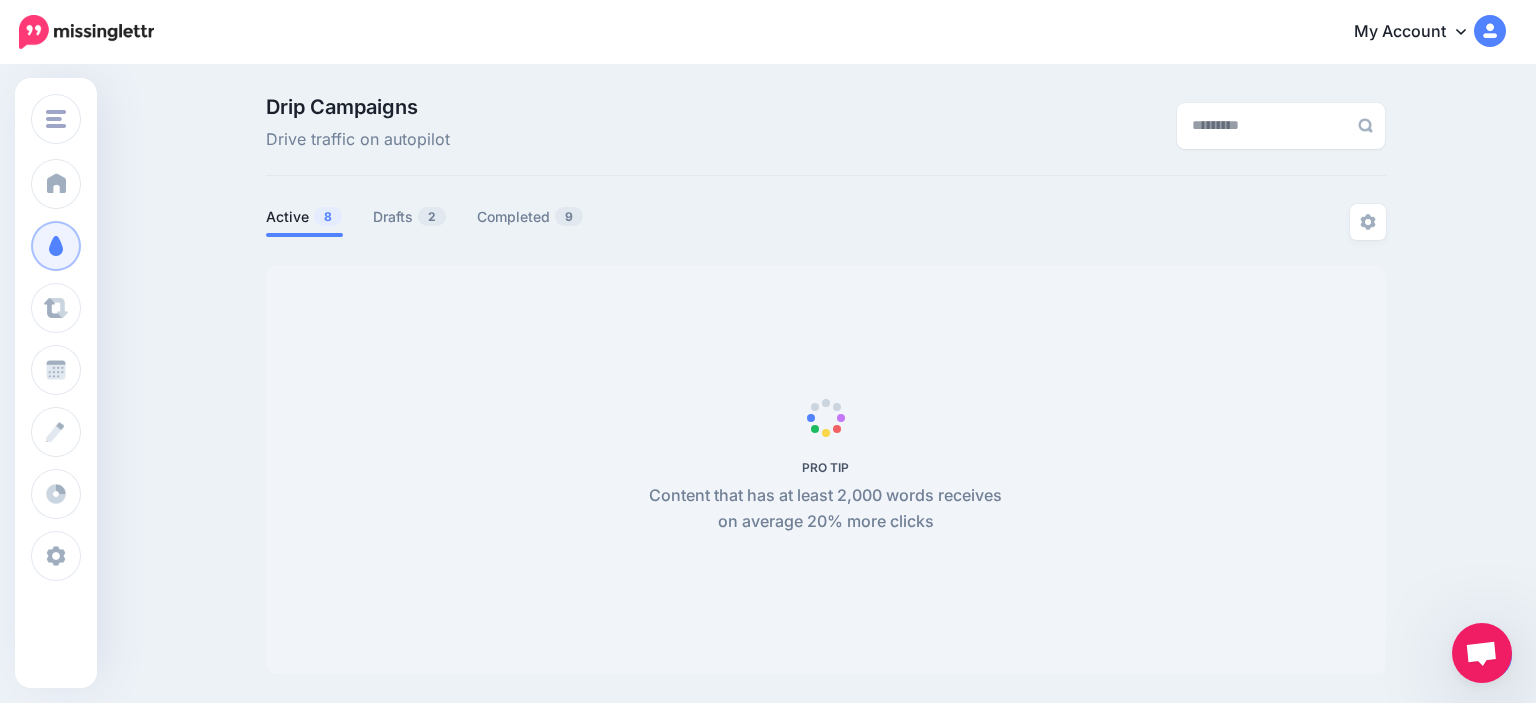 scroll, scrollTop: 0, scrollLeft: 0, axis: both 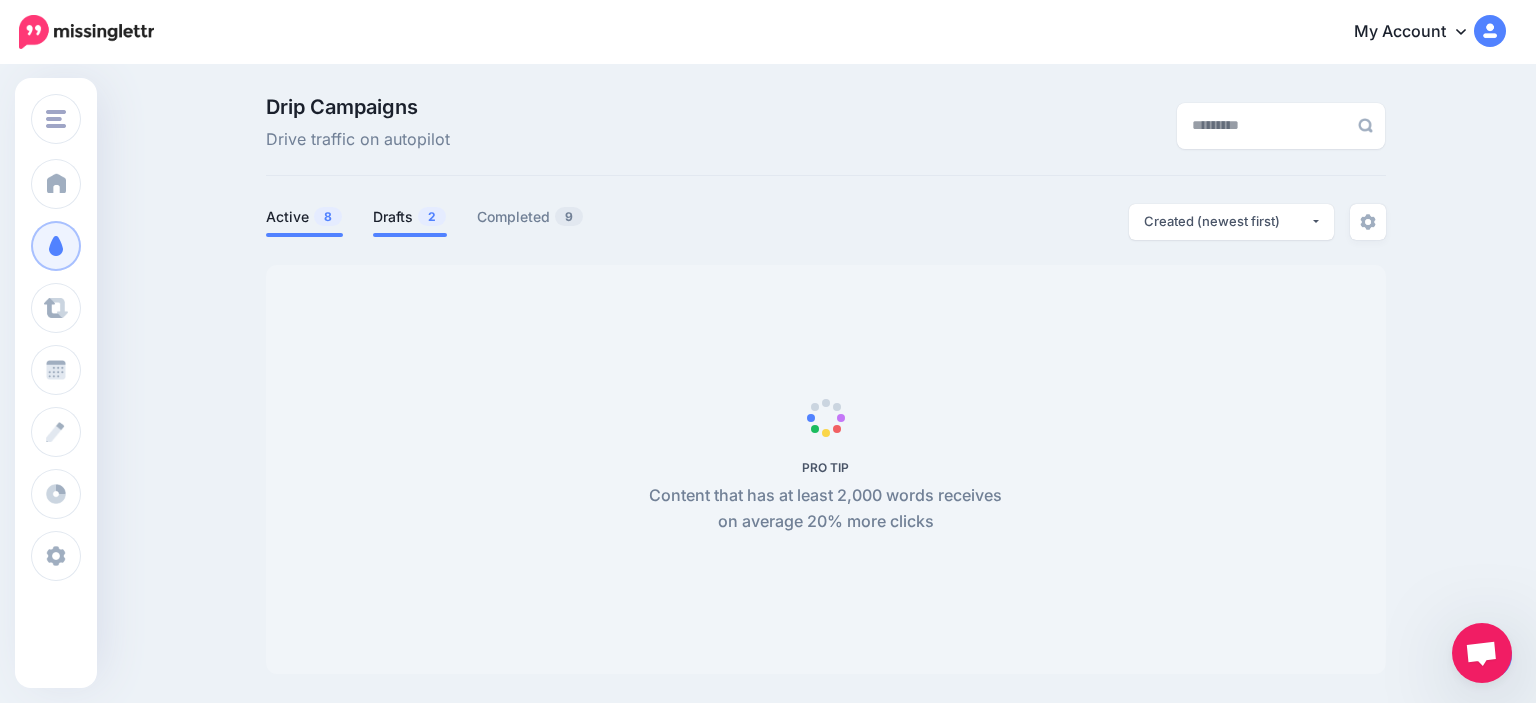 click on "Drafts  2" at bounding box center [410, 217] 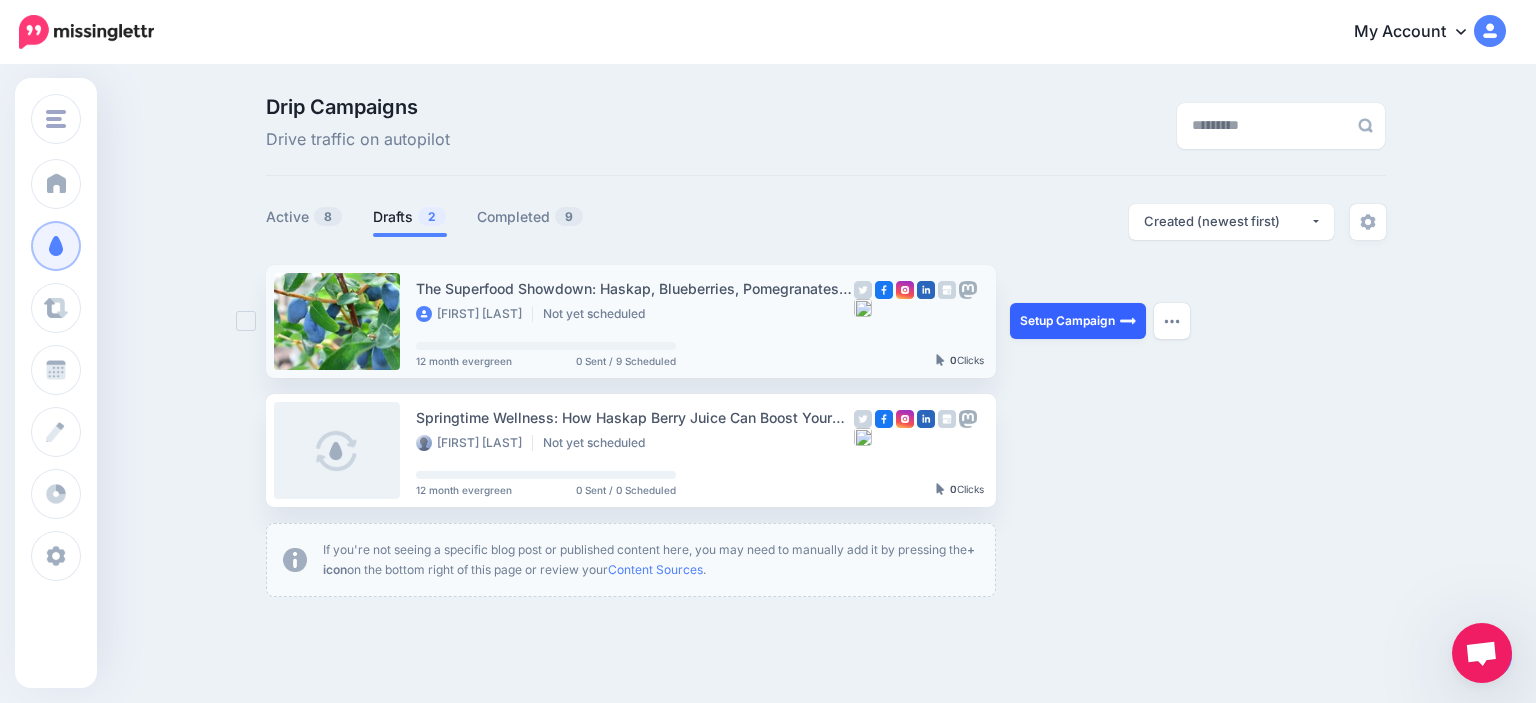 click on "Setup Campaign" at bounding box center (1078, 321) 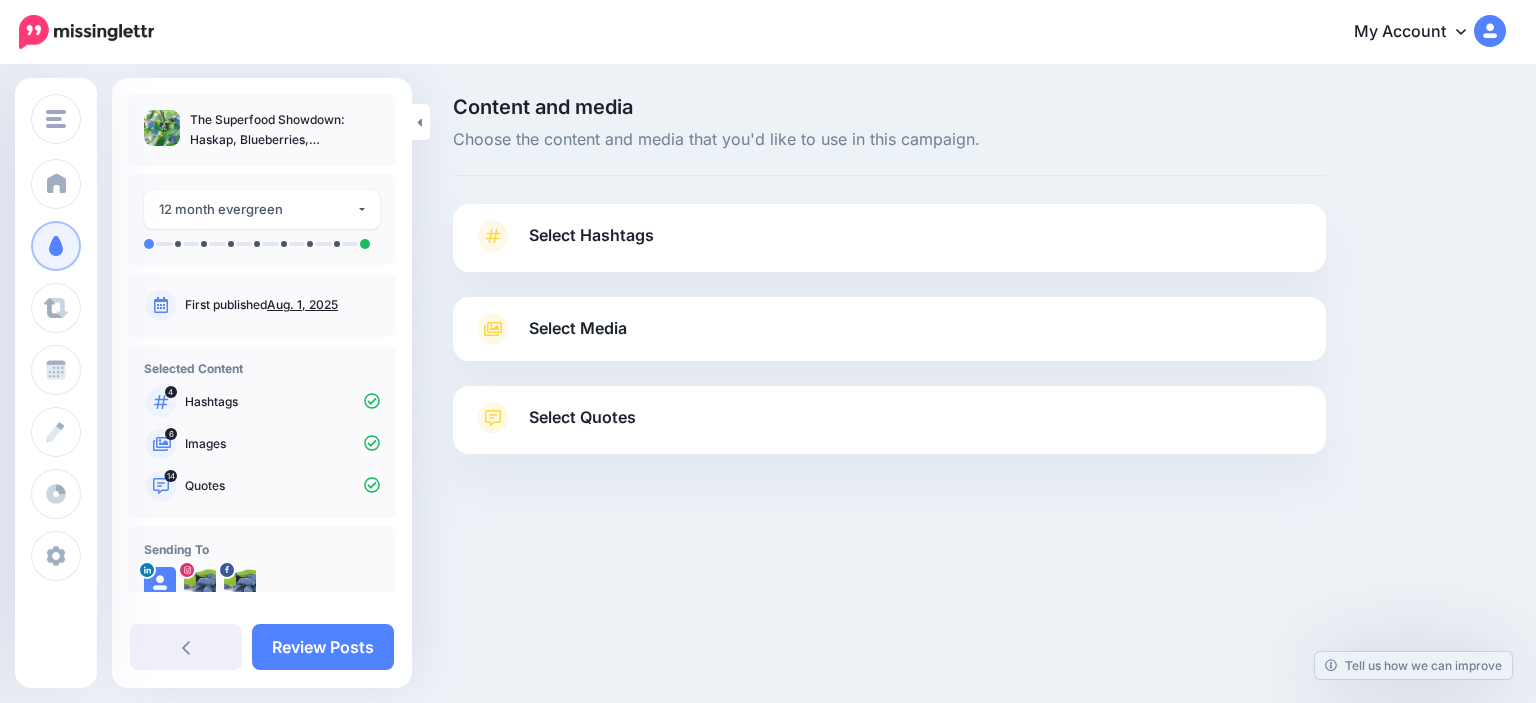 scroll, scrollTop: 0, scrollLeft: 0, axis: both 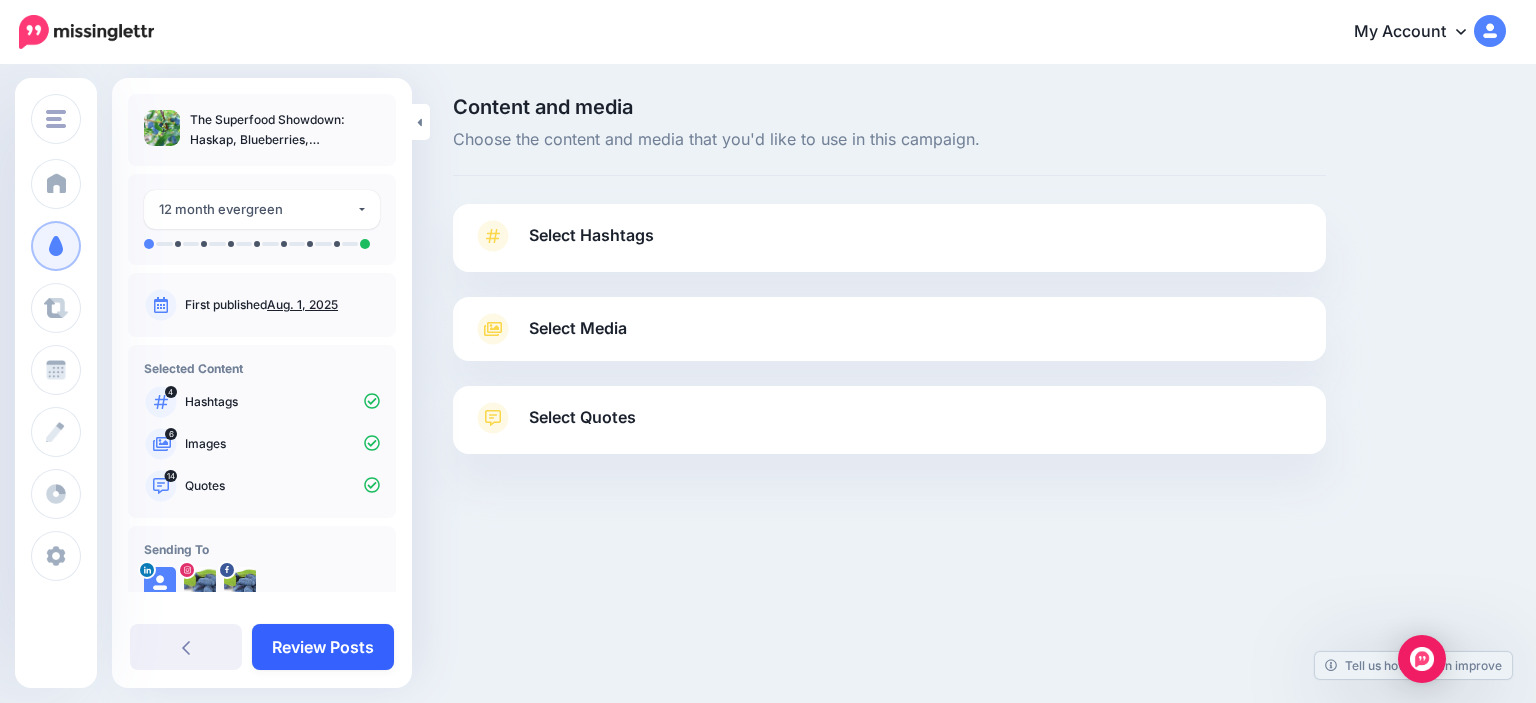 click on "Review Posts" at bounding box center (323, 647) 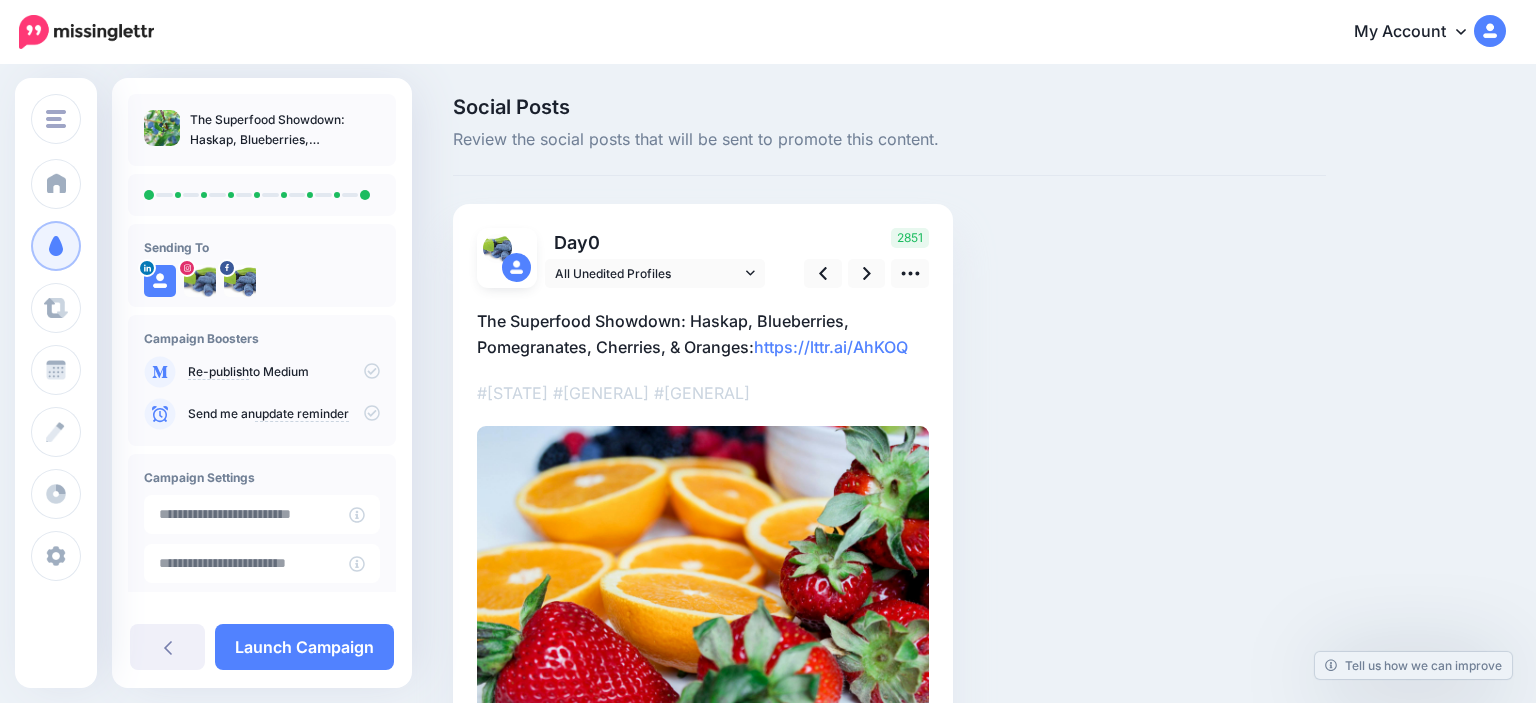 scroll, scrollTop: 0, scrollLeft: 0, axis: both 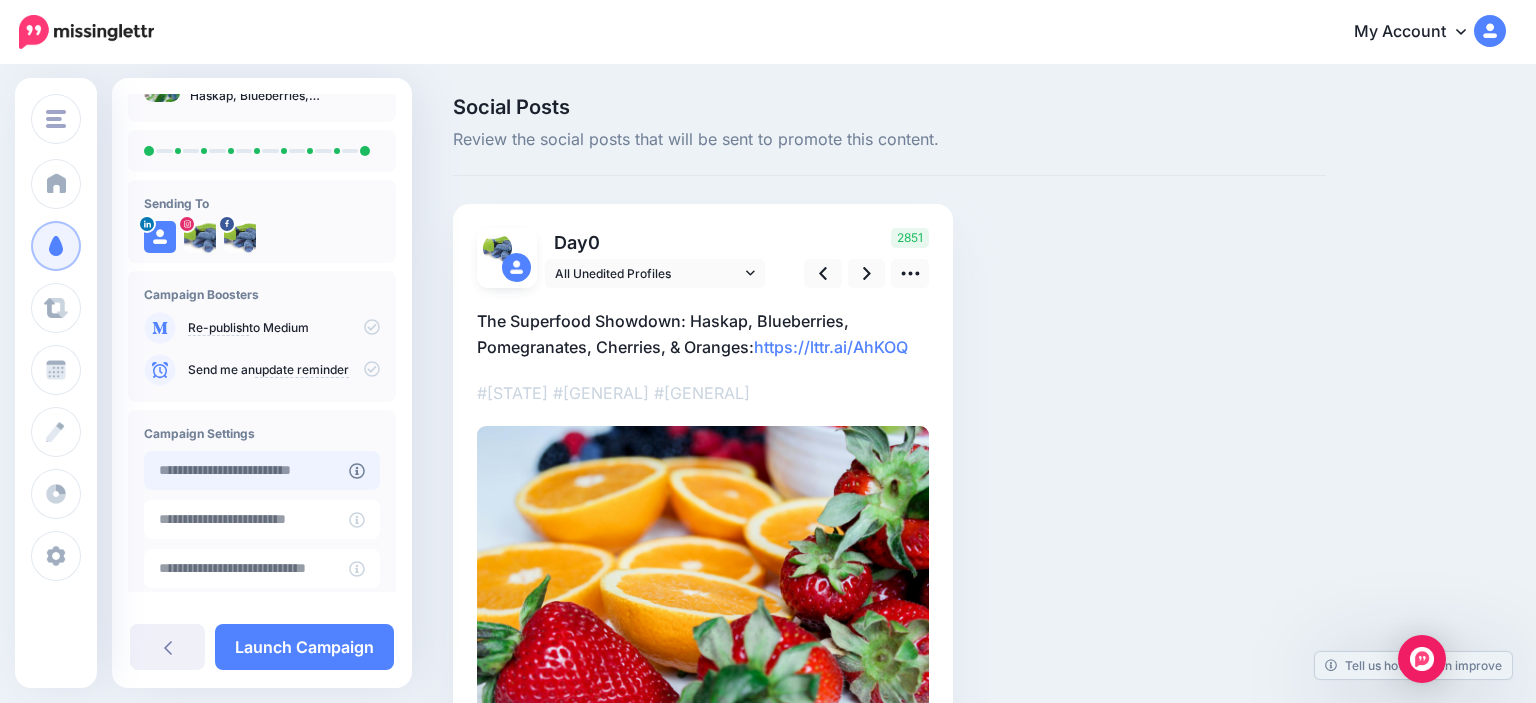 click at bounding box center (246, 470) 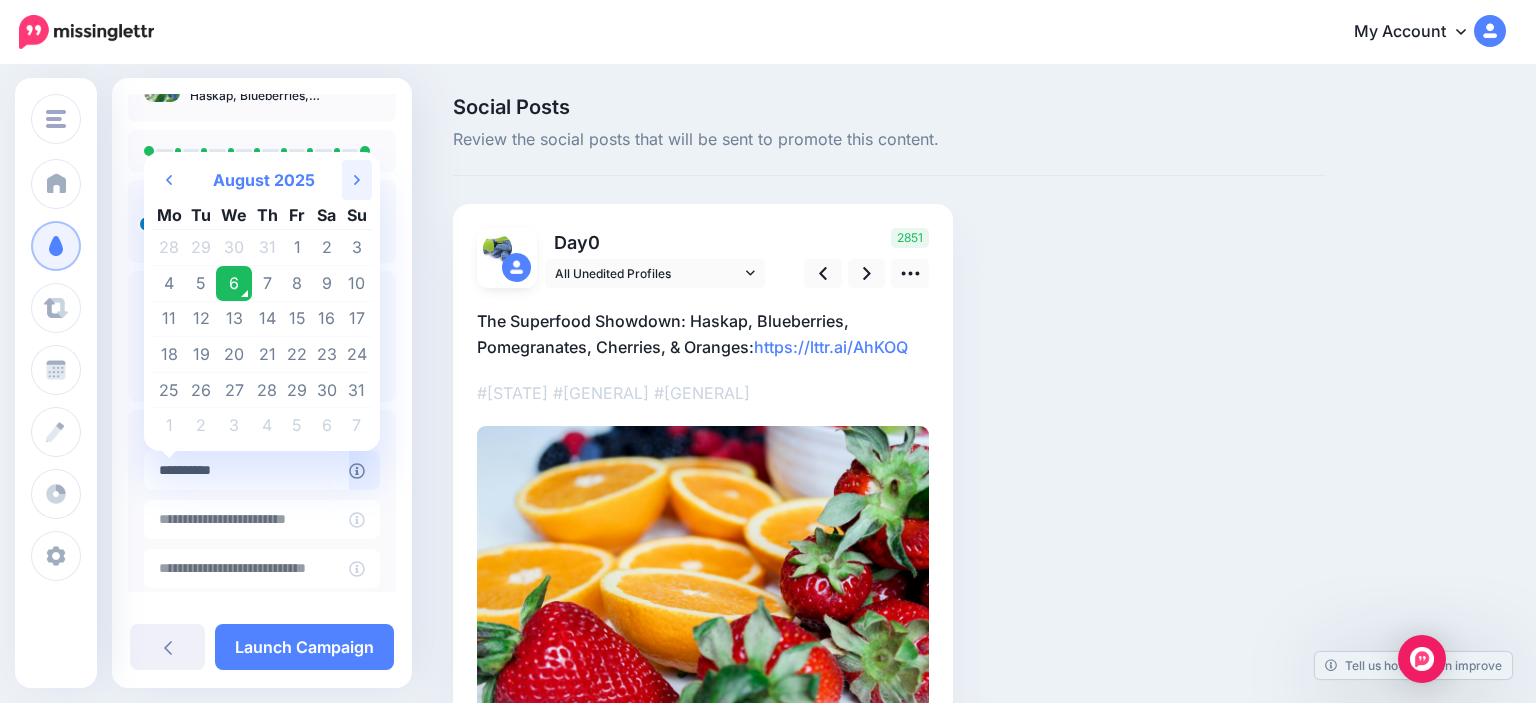 click on "Next Month" at bounding box center [357, 180] 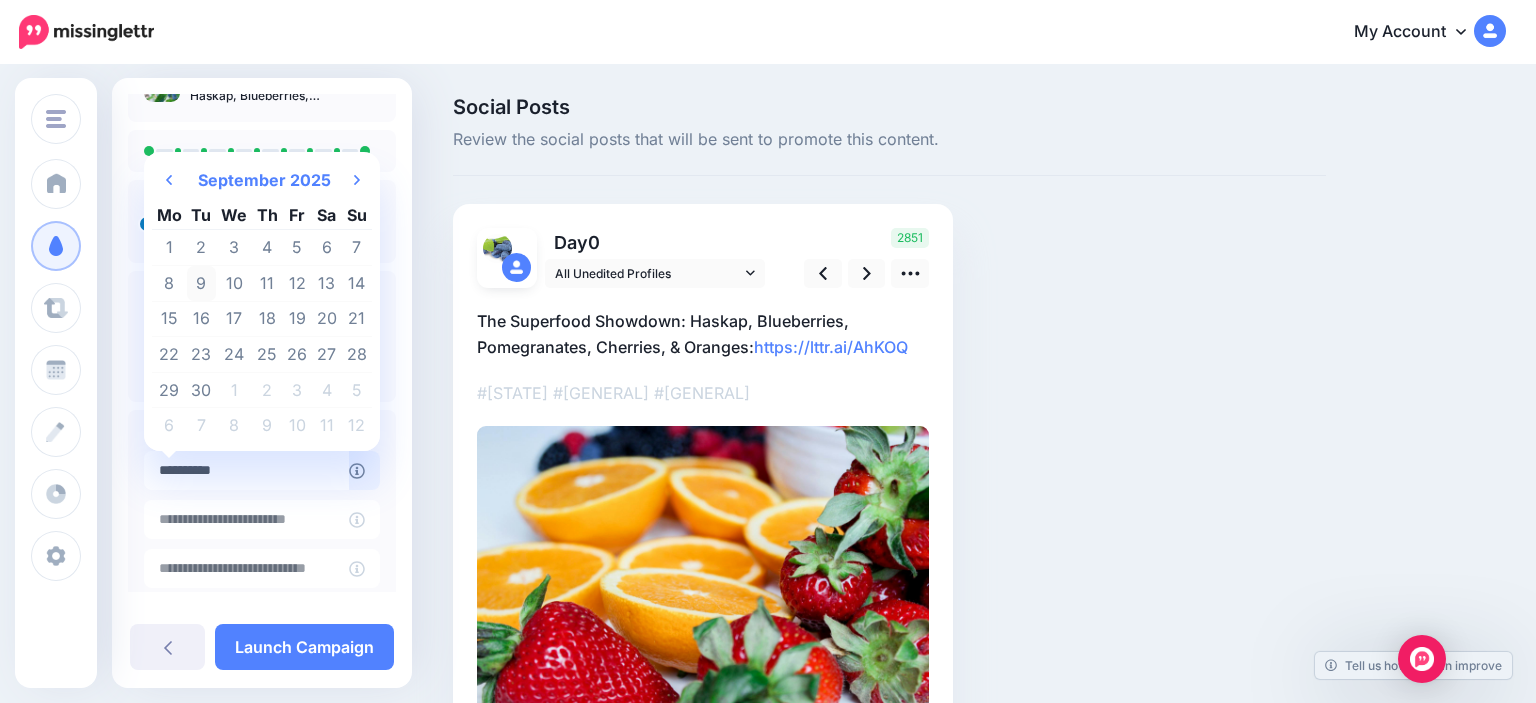 click on "9" at bounding box center (202, 284) 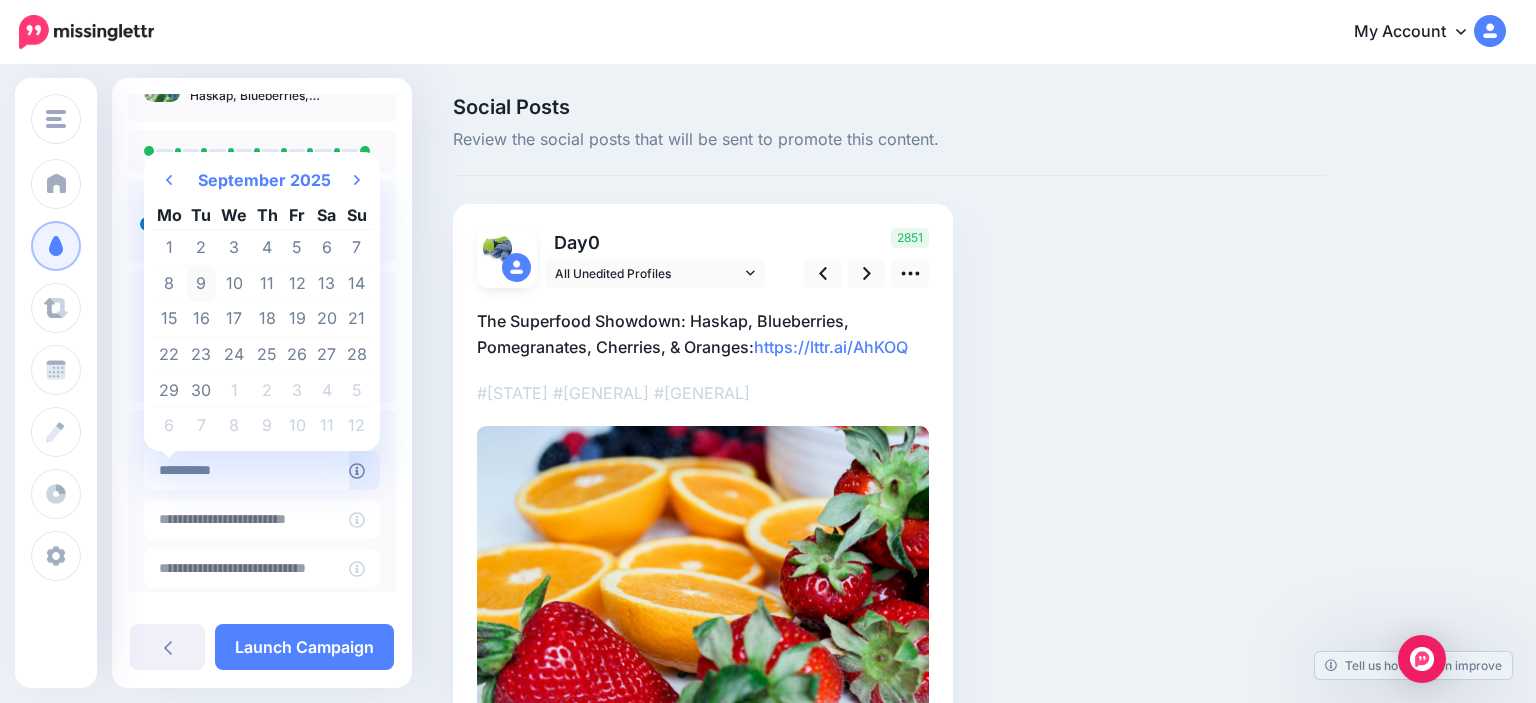 type on "**********" 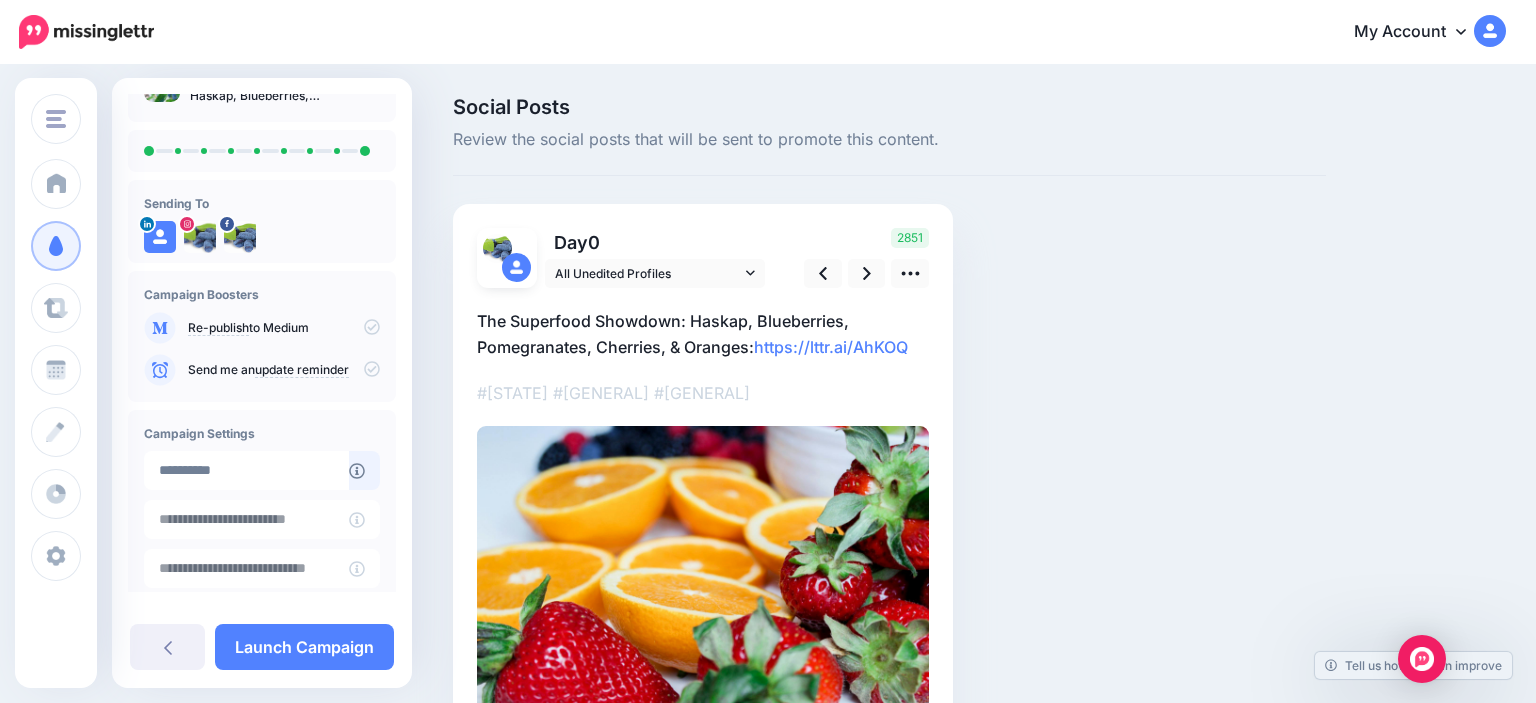 scroll, scrollTop: 274, scrollLeft: 0, axis: vertical 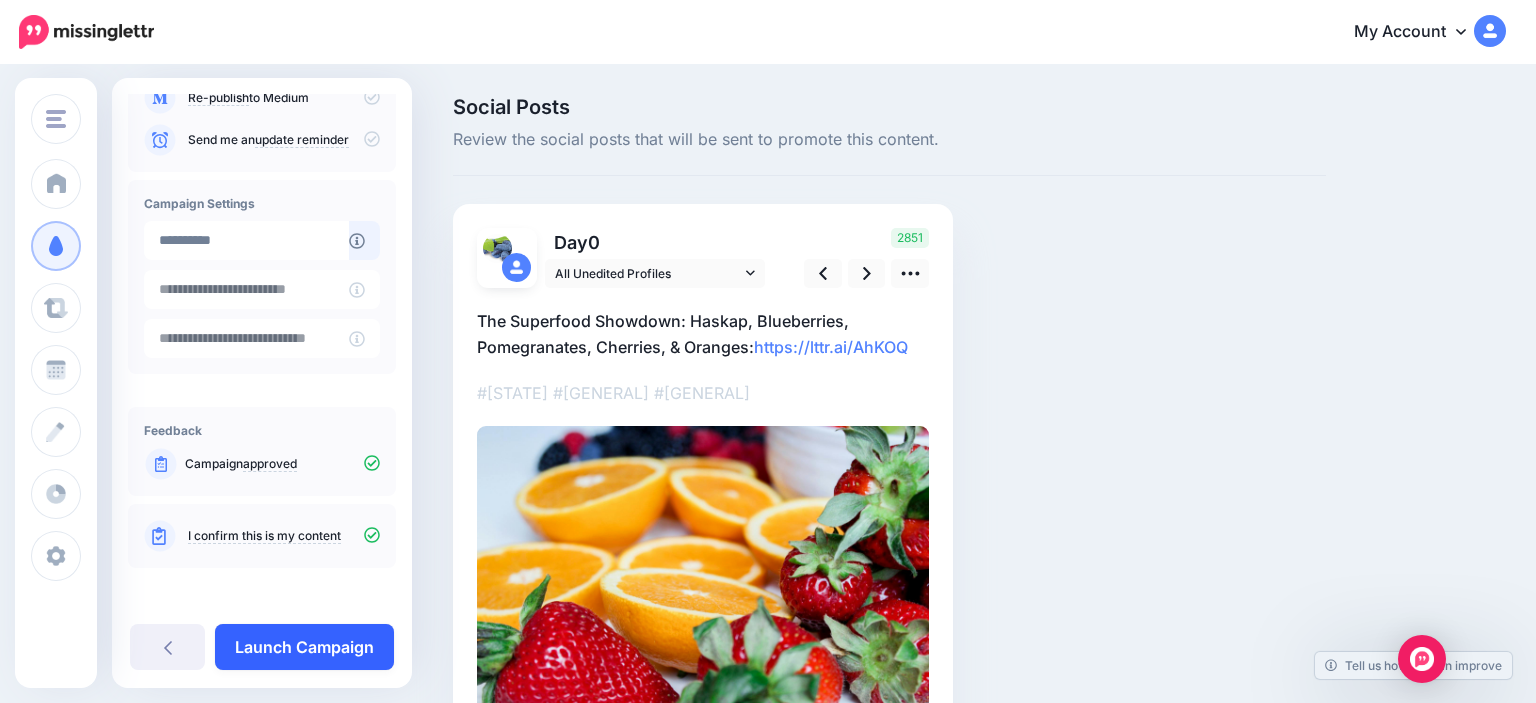 click on "Launch Campaign" at bounding box center [304, 647] 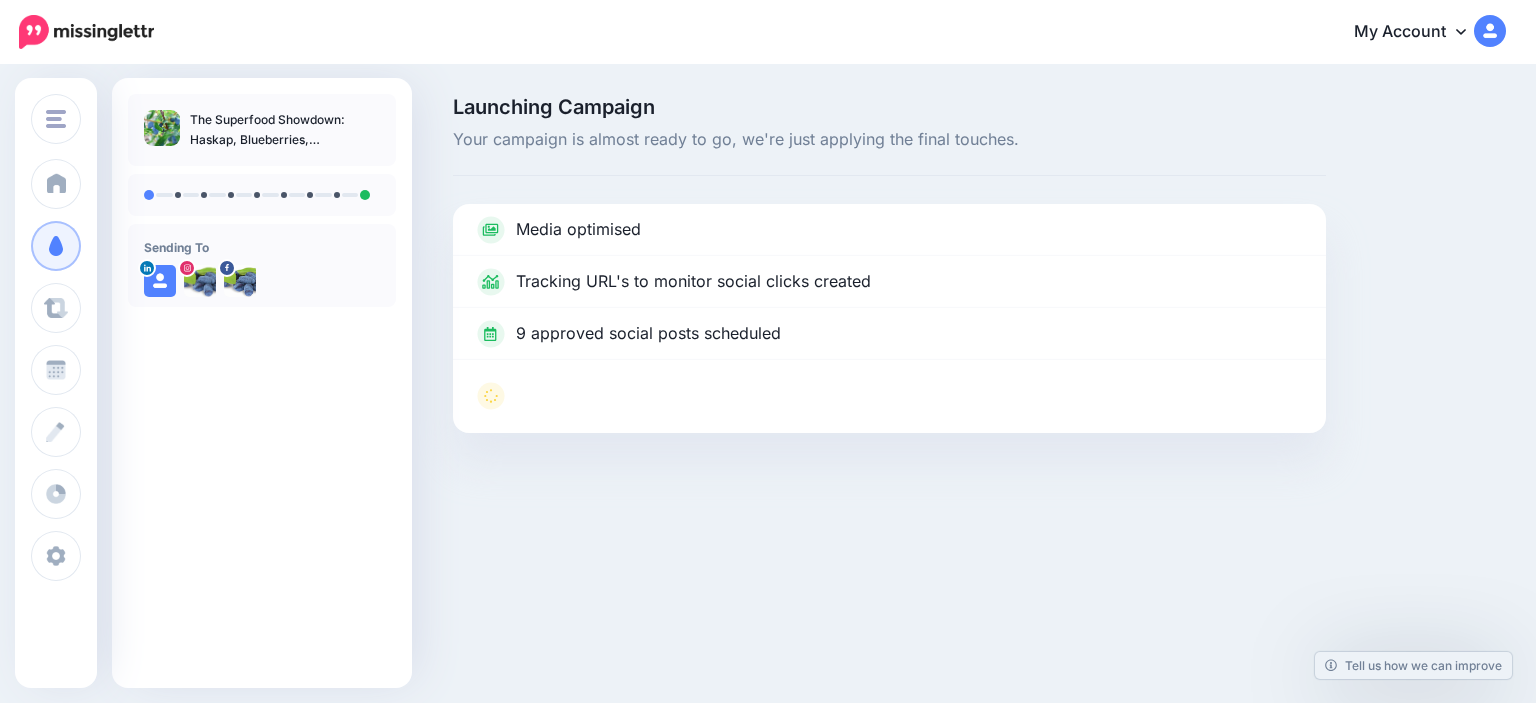 scroll, scrollTop: 0, scrollLeft: 0, axis: both 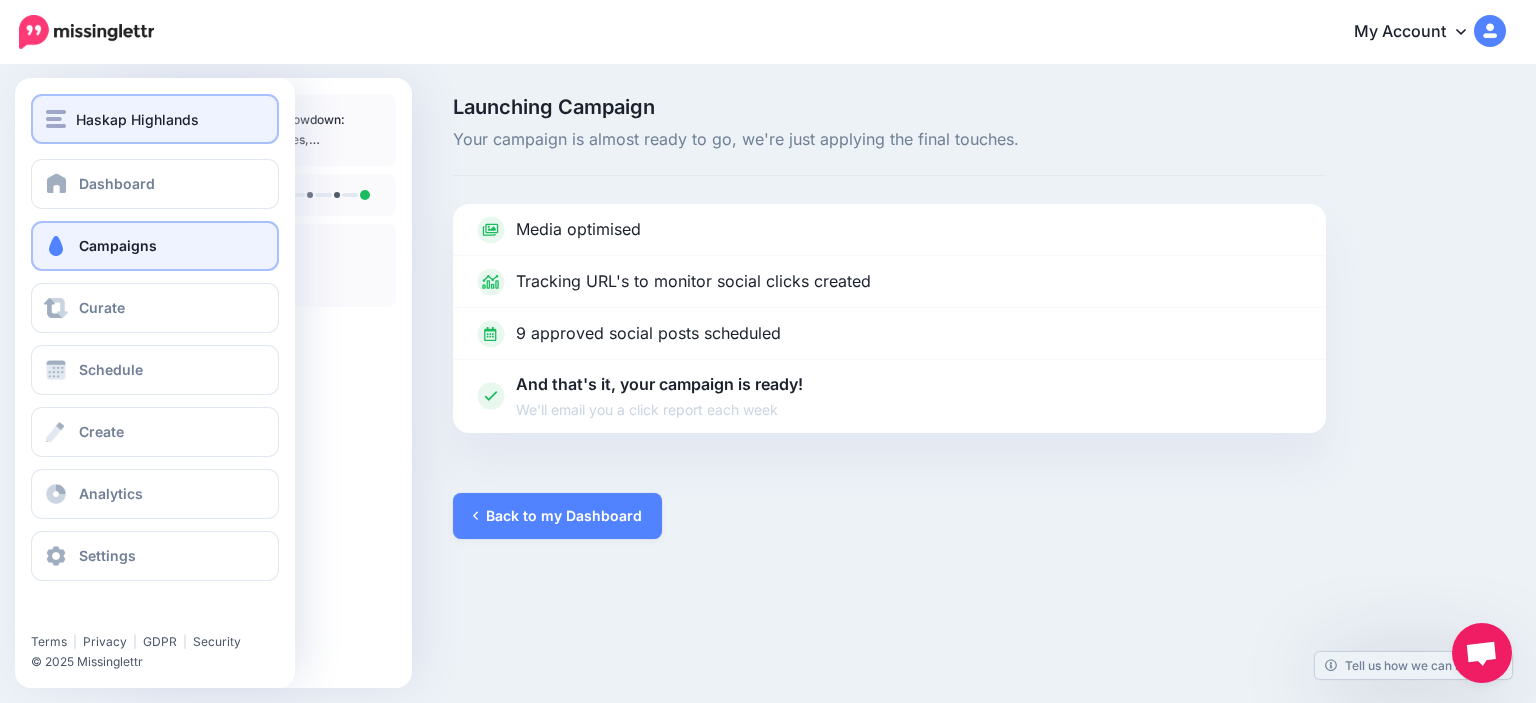 click on "Haskap Highlands" at bounding box center [137, 119] 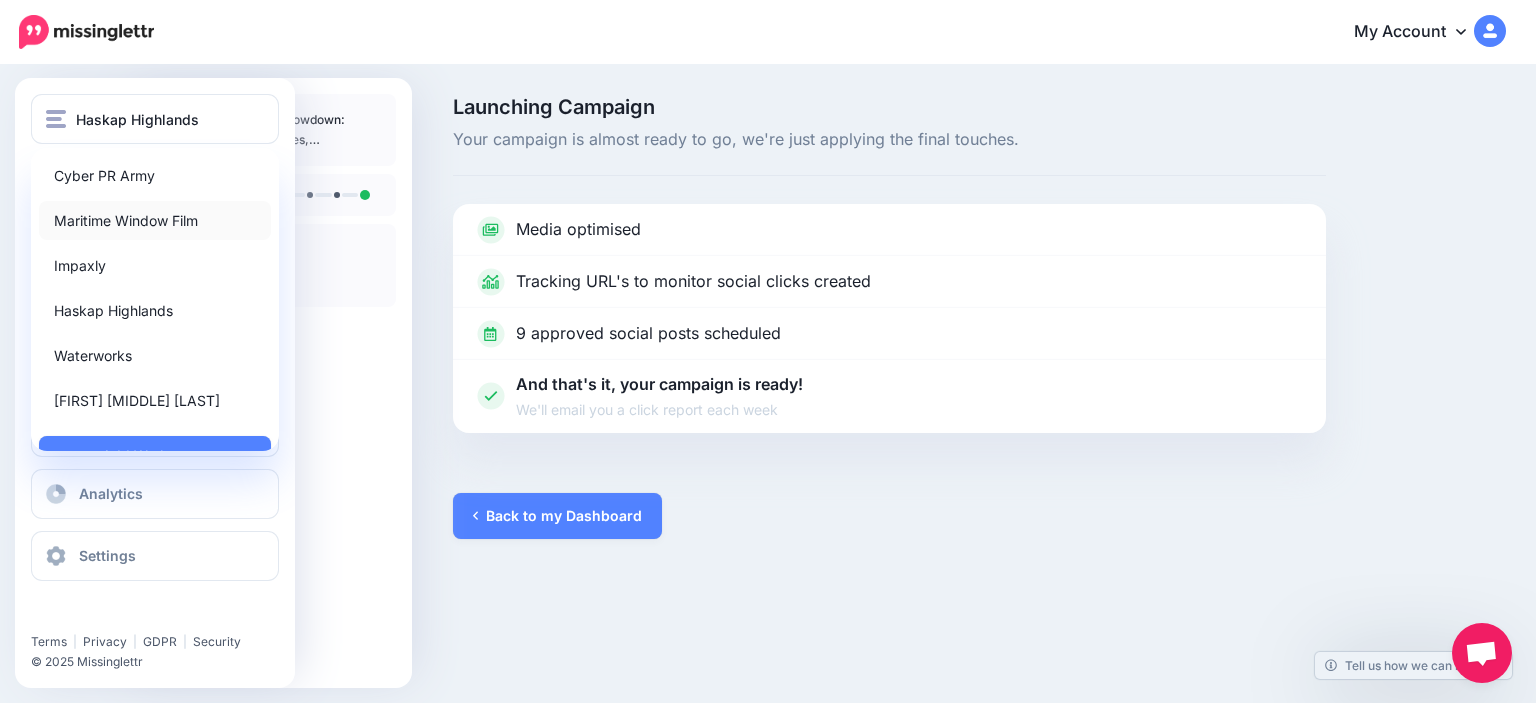 click on "Maritime Window Film" at bounding box center [155, 220] 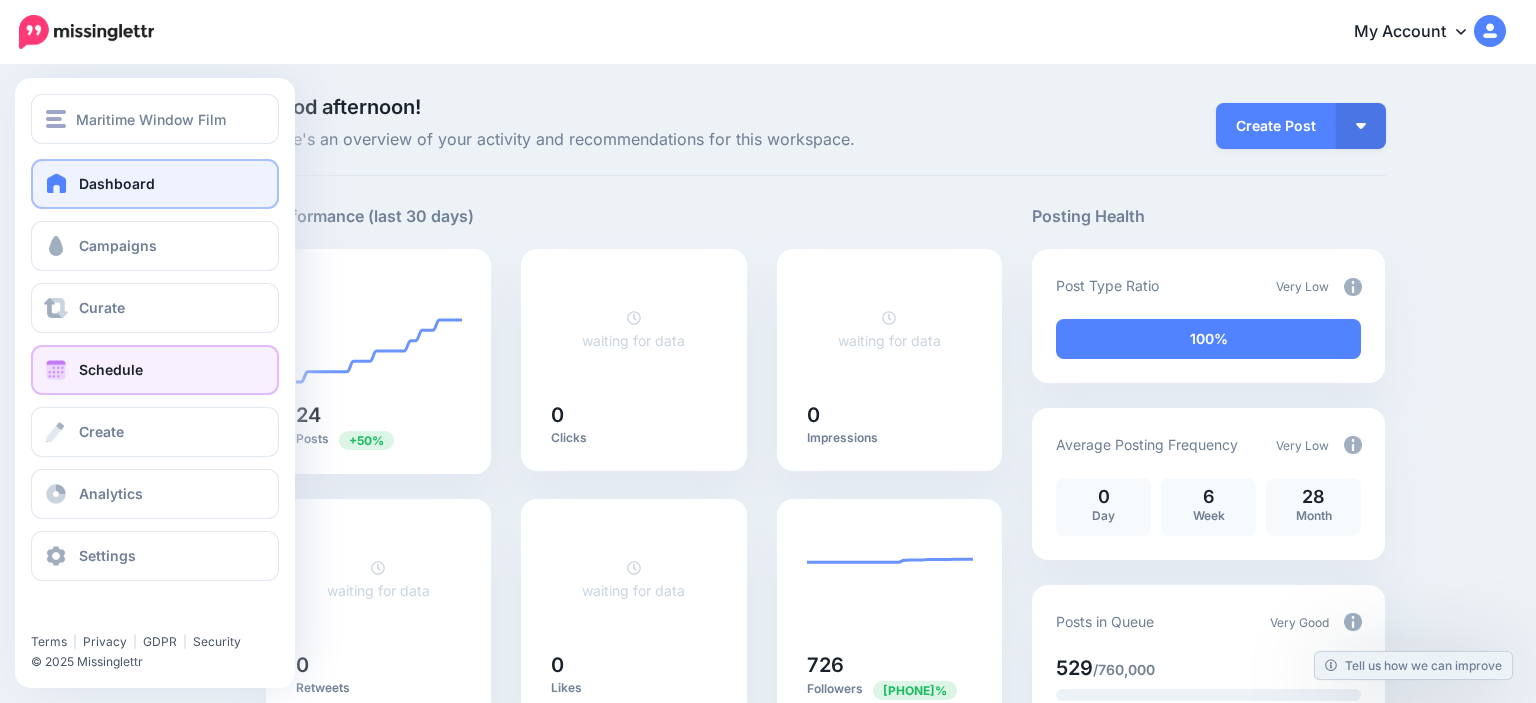 scroll, scrollTop: 0, scrollLeft: 0, axis: both 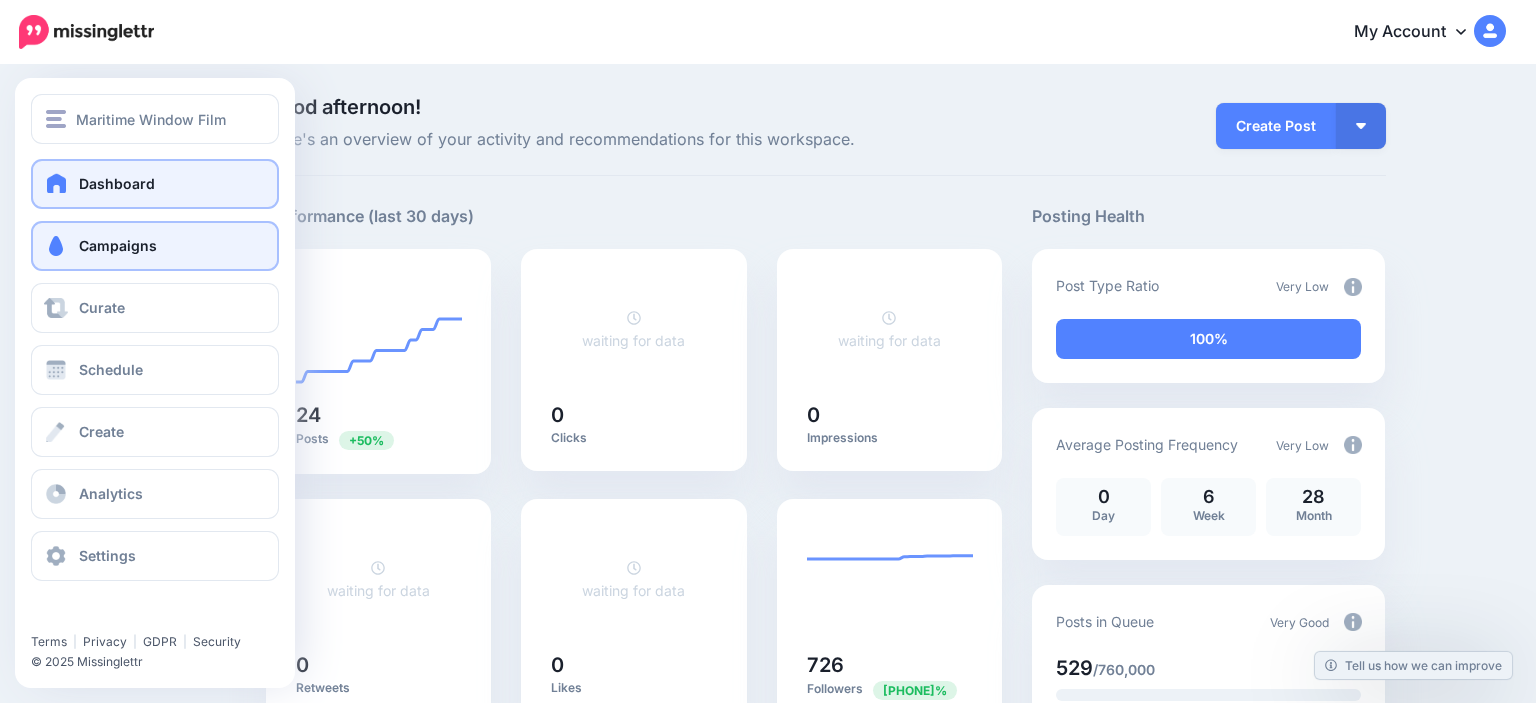 click on "Campaigns" at bounding box center [155, 246] 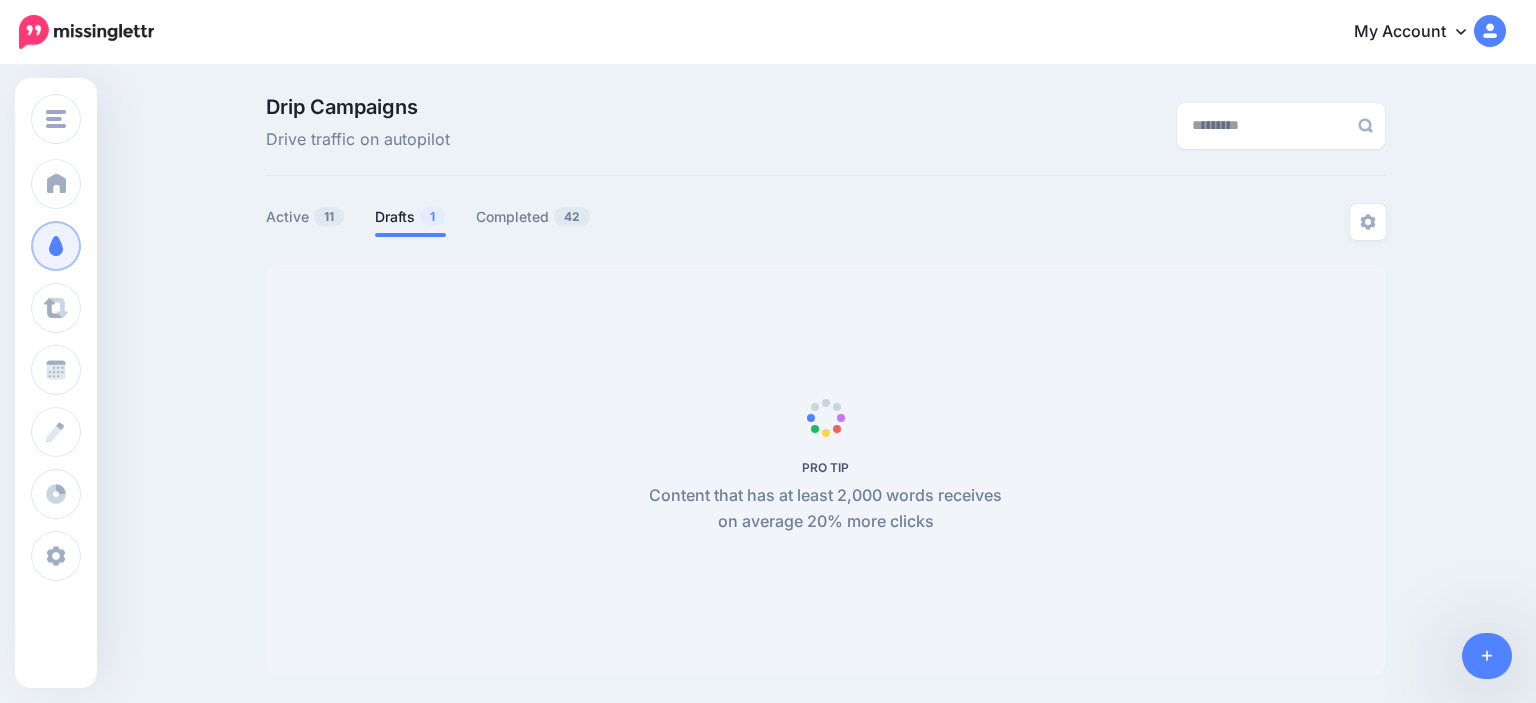 scroll, scrollTop: 0, scrollLeft: 0, axis: both 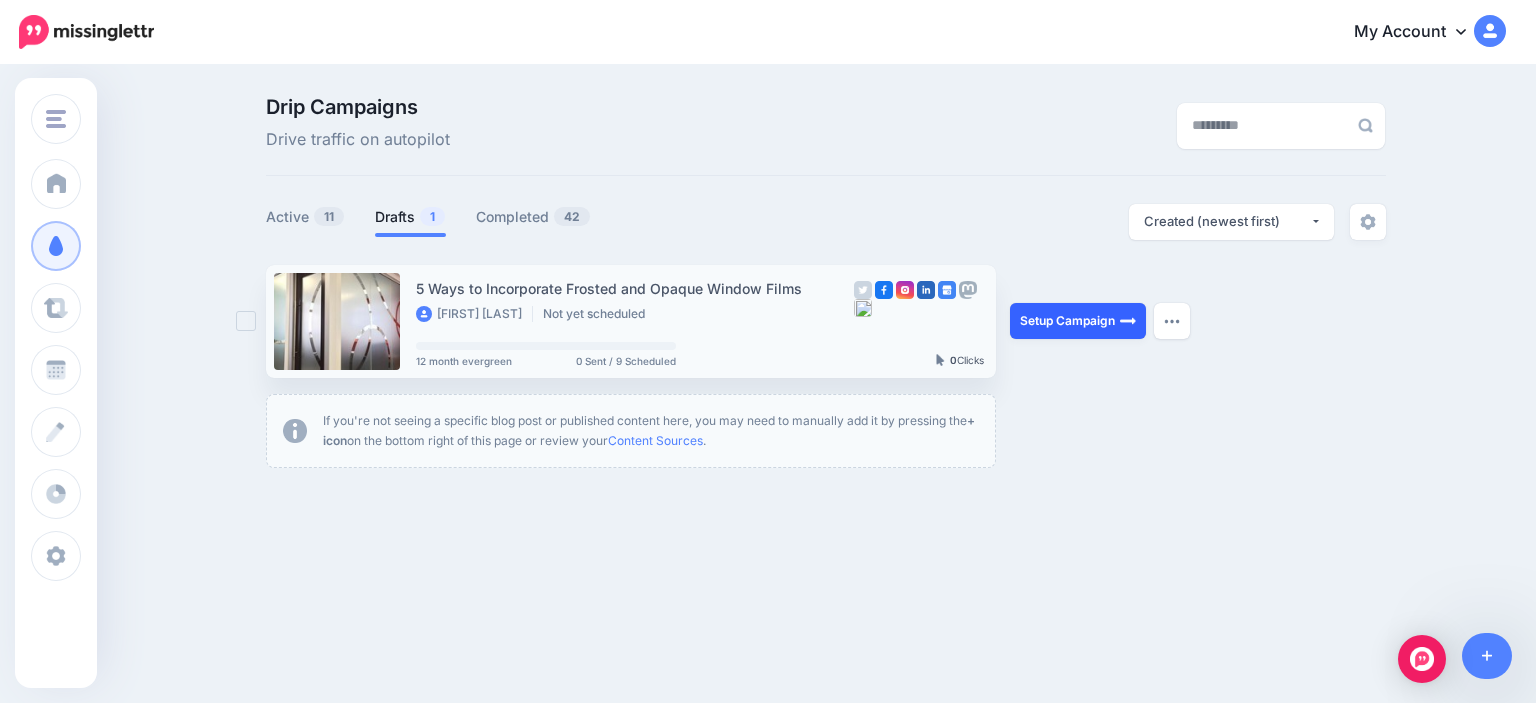 click on "Setup Campaign" at bounding box center (1078, 321) 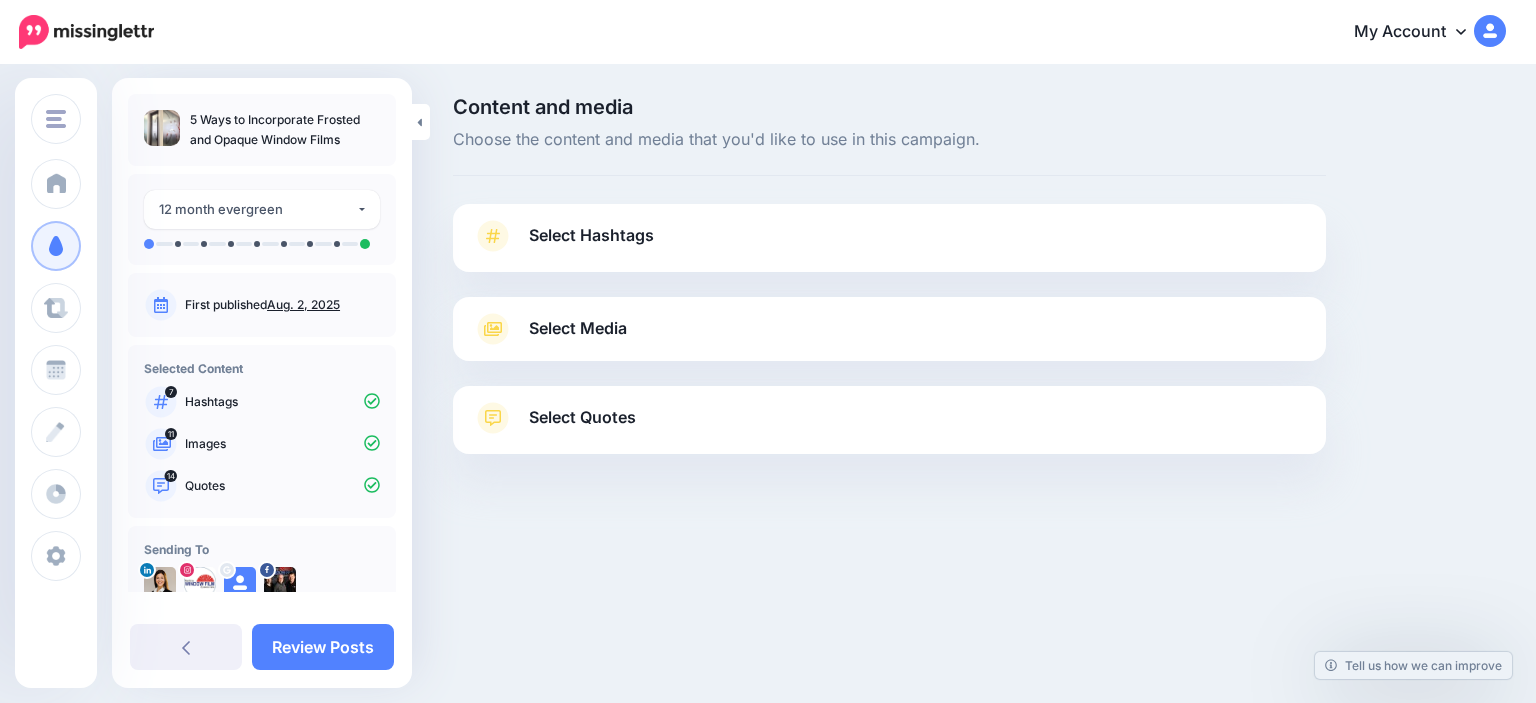 scroll, scrollTop: 0, scrollLeft: 0, axis: both 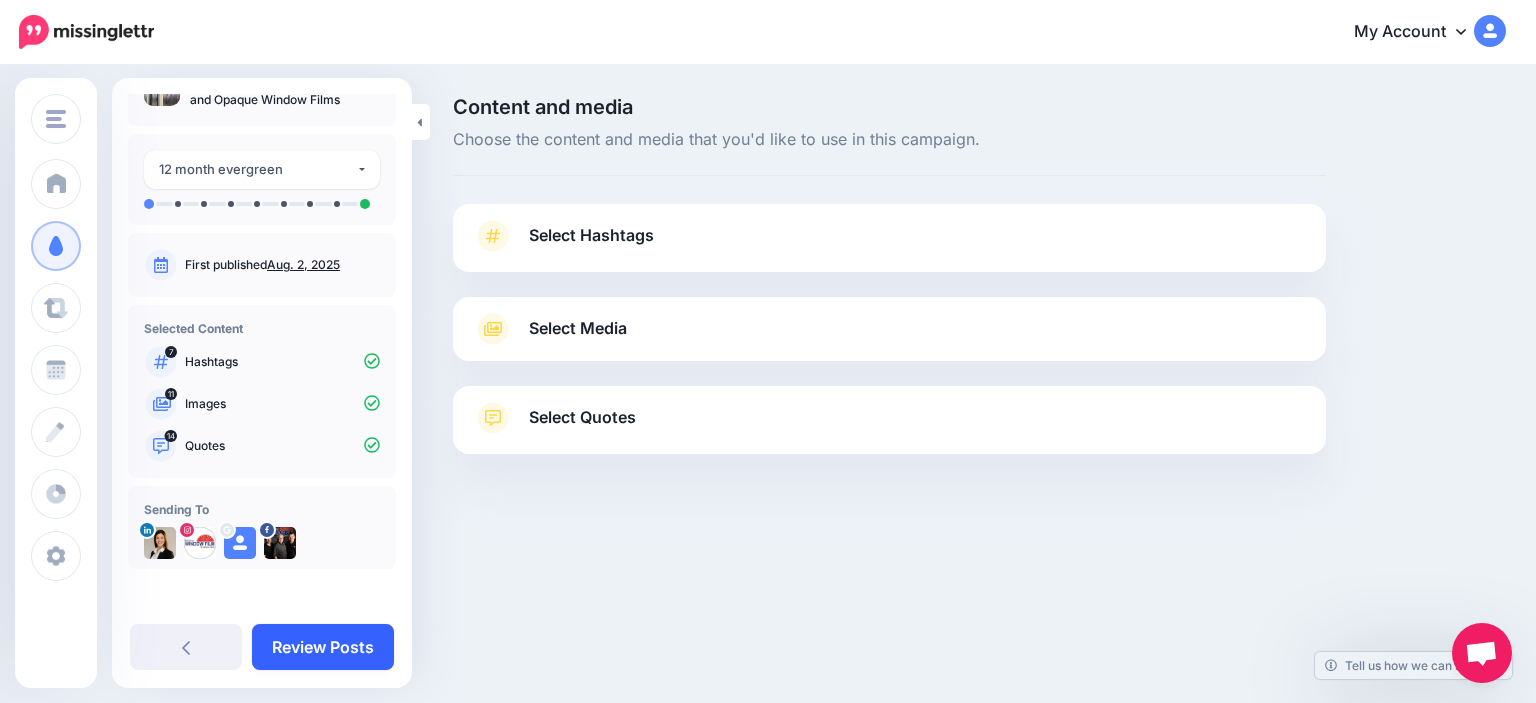 click on "Review Posts" at bounding box center [323, 647] 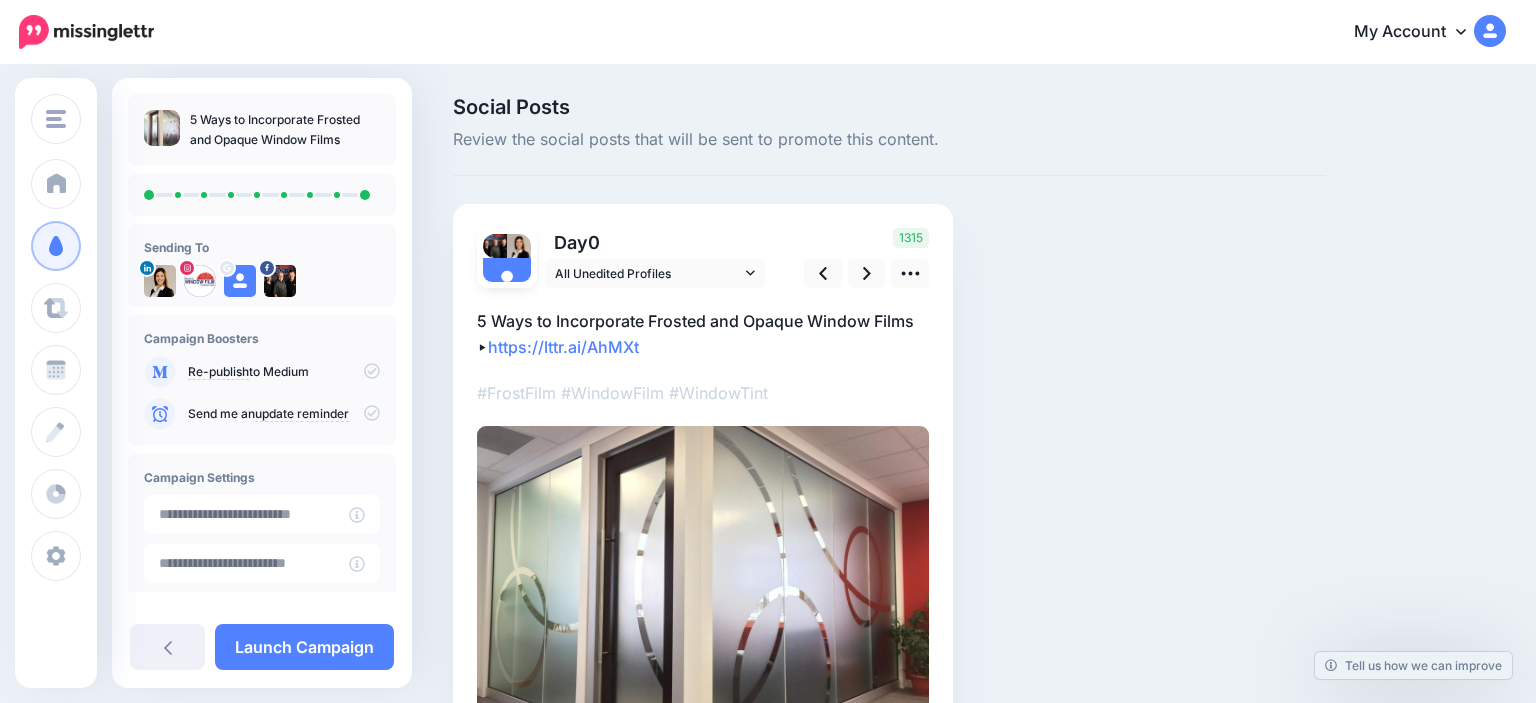 scroll, scrollTop: 105, scrollLeft: 0, axis: vertical 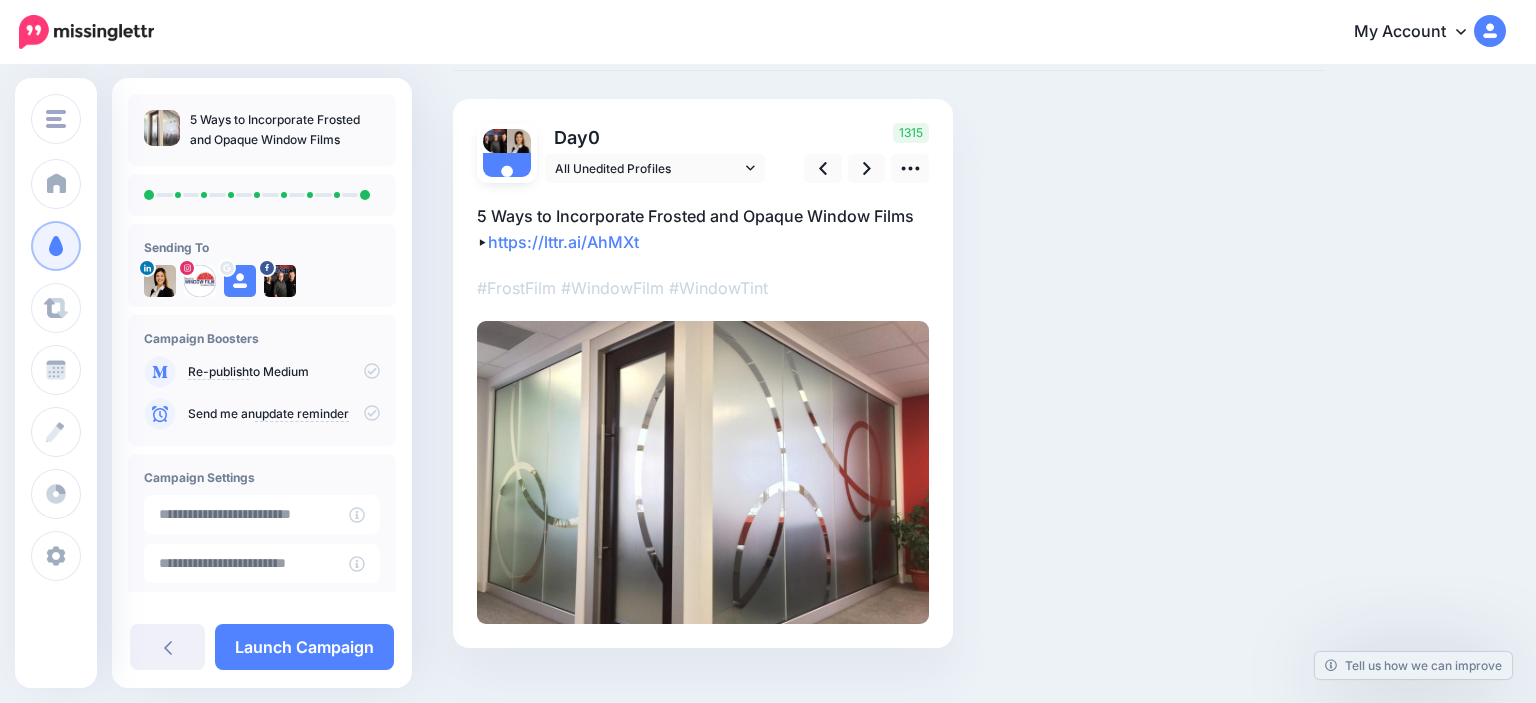 click at bounding box center [246, 514] 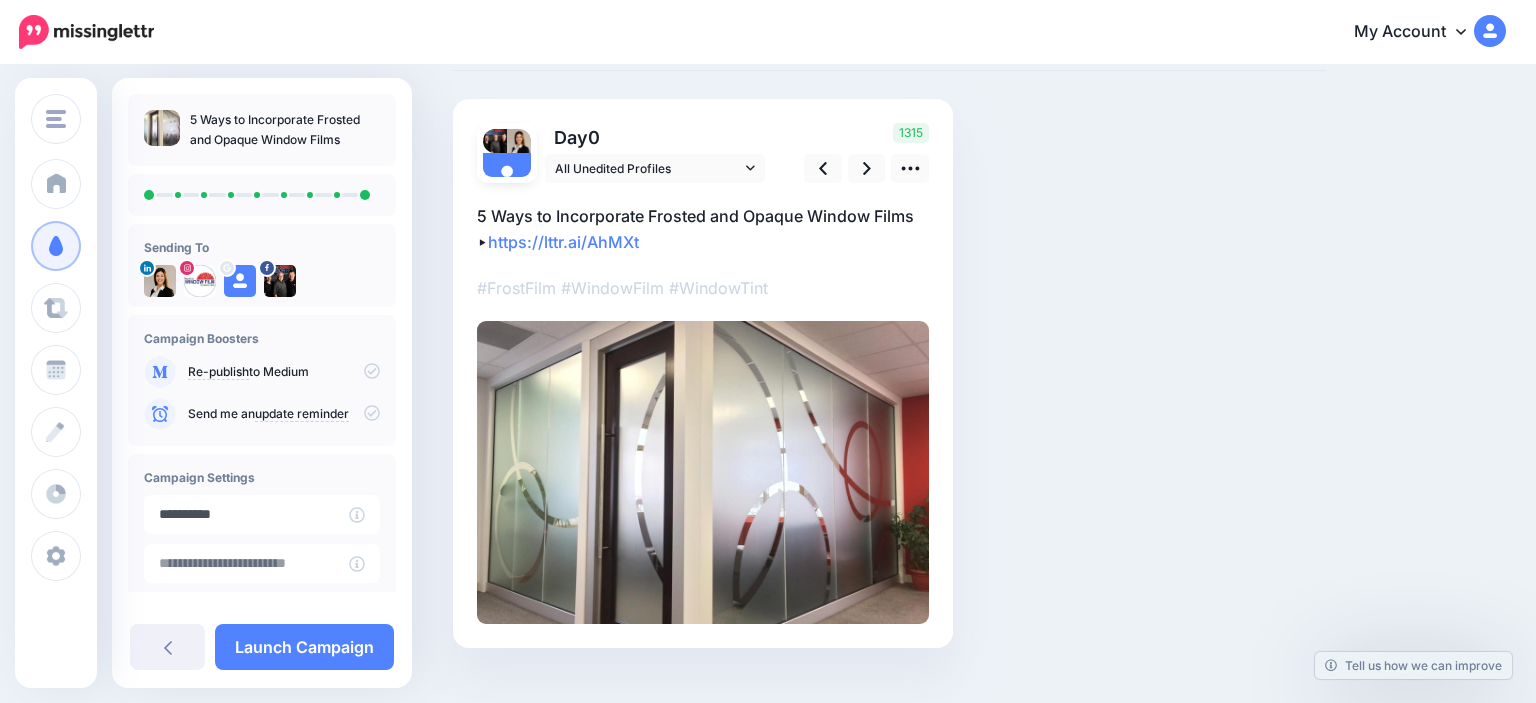 scroll, scrollTop: 274, scrollLeft: 0, axis: vertical 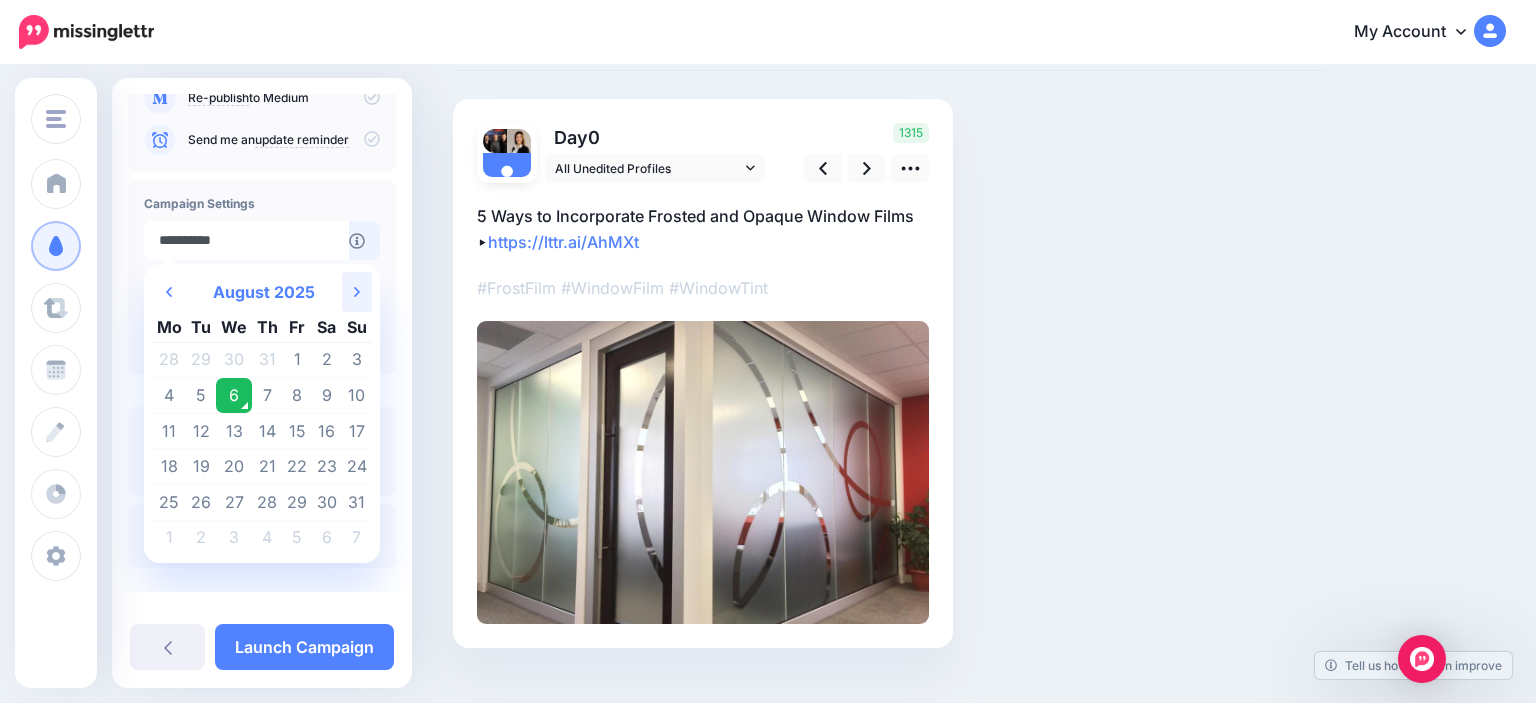 click on "Next Month" 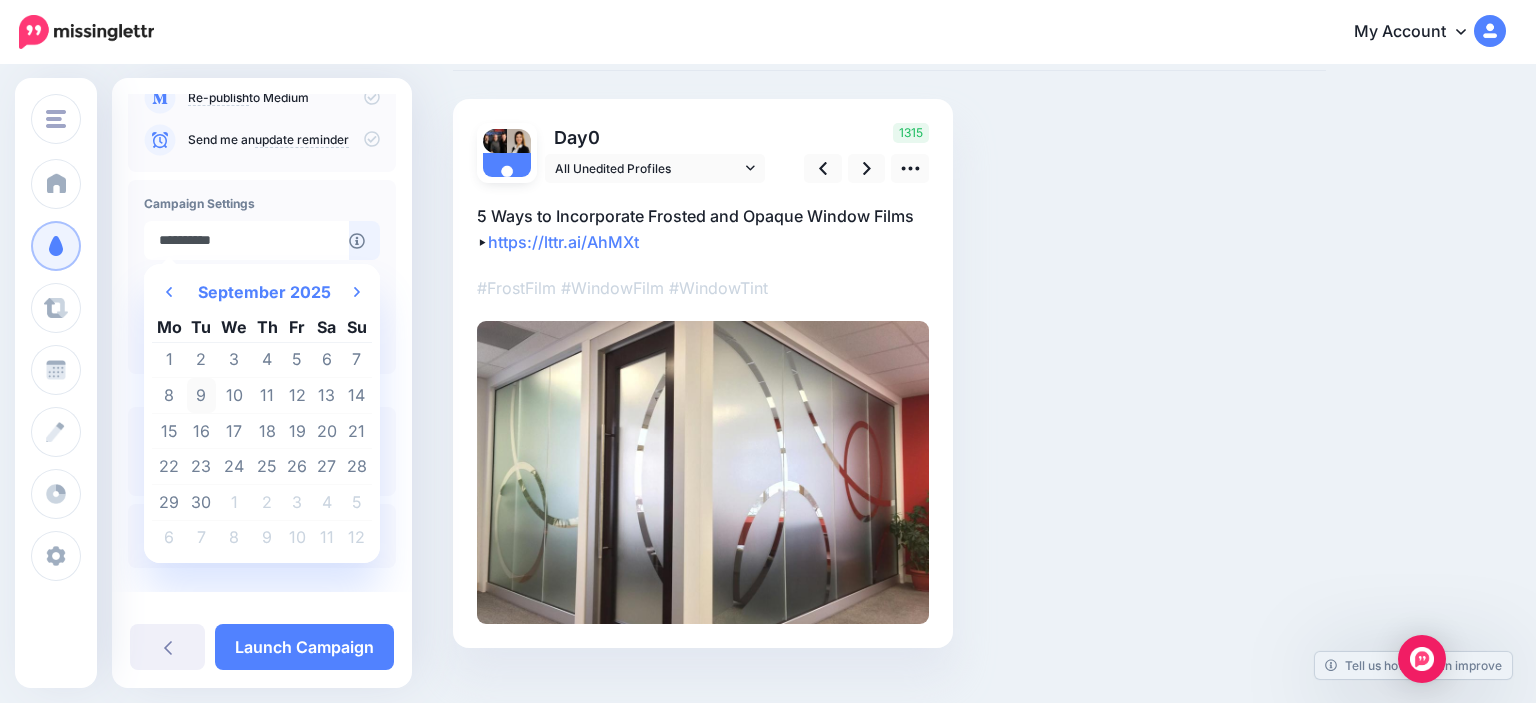click on "9" at bounding box center (202, 396) 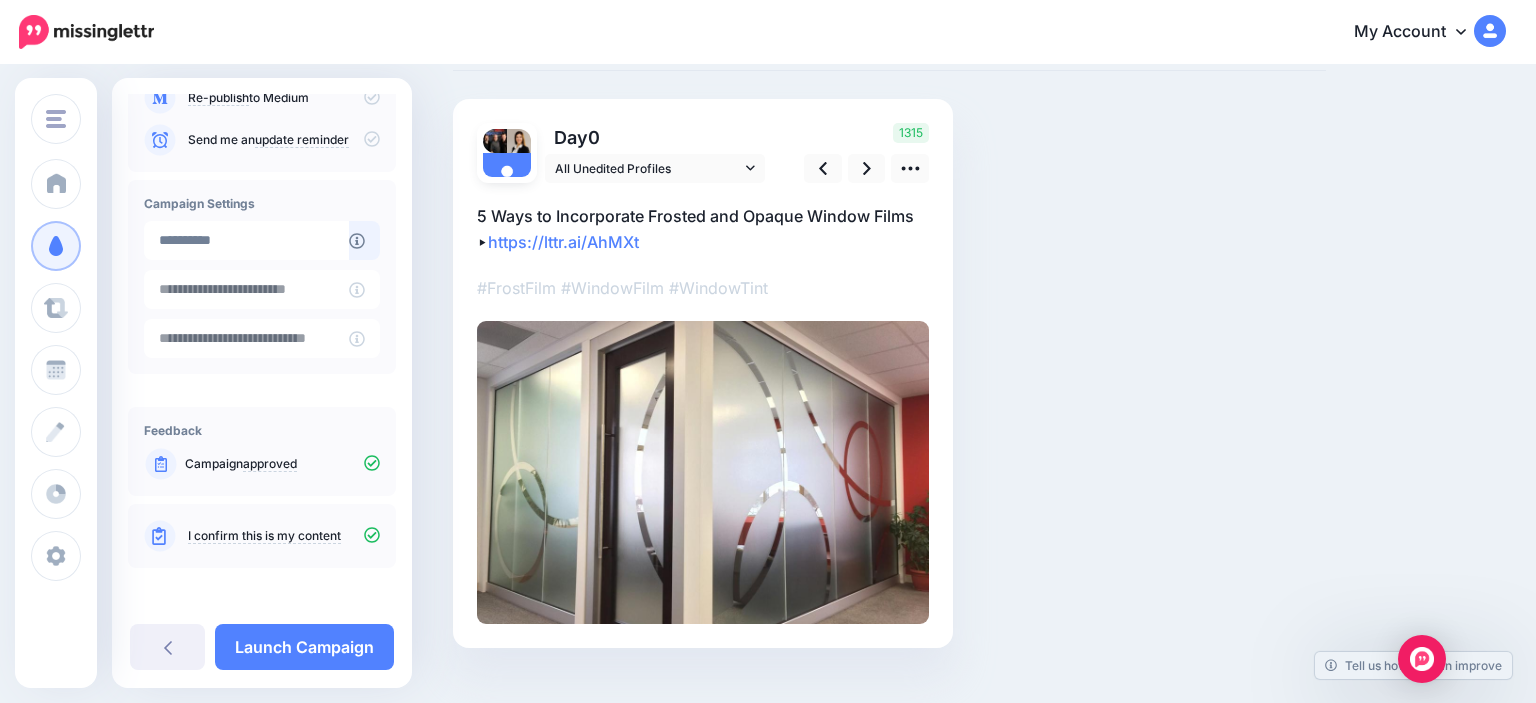type on "**********" 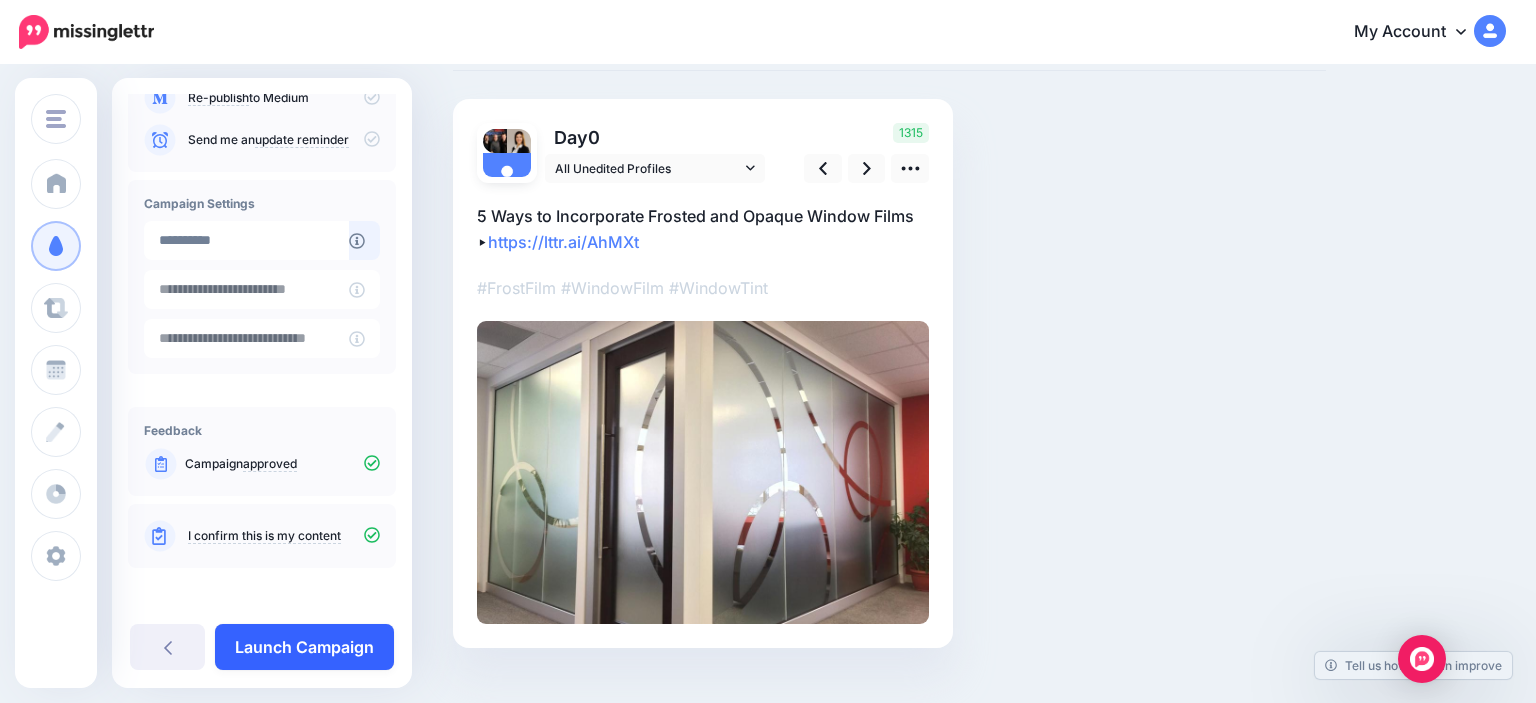 click on "Launch Campaign" at bounding box center [304, 647] 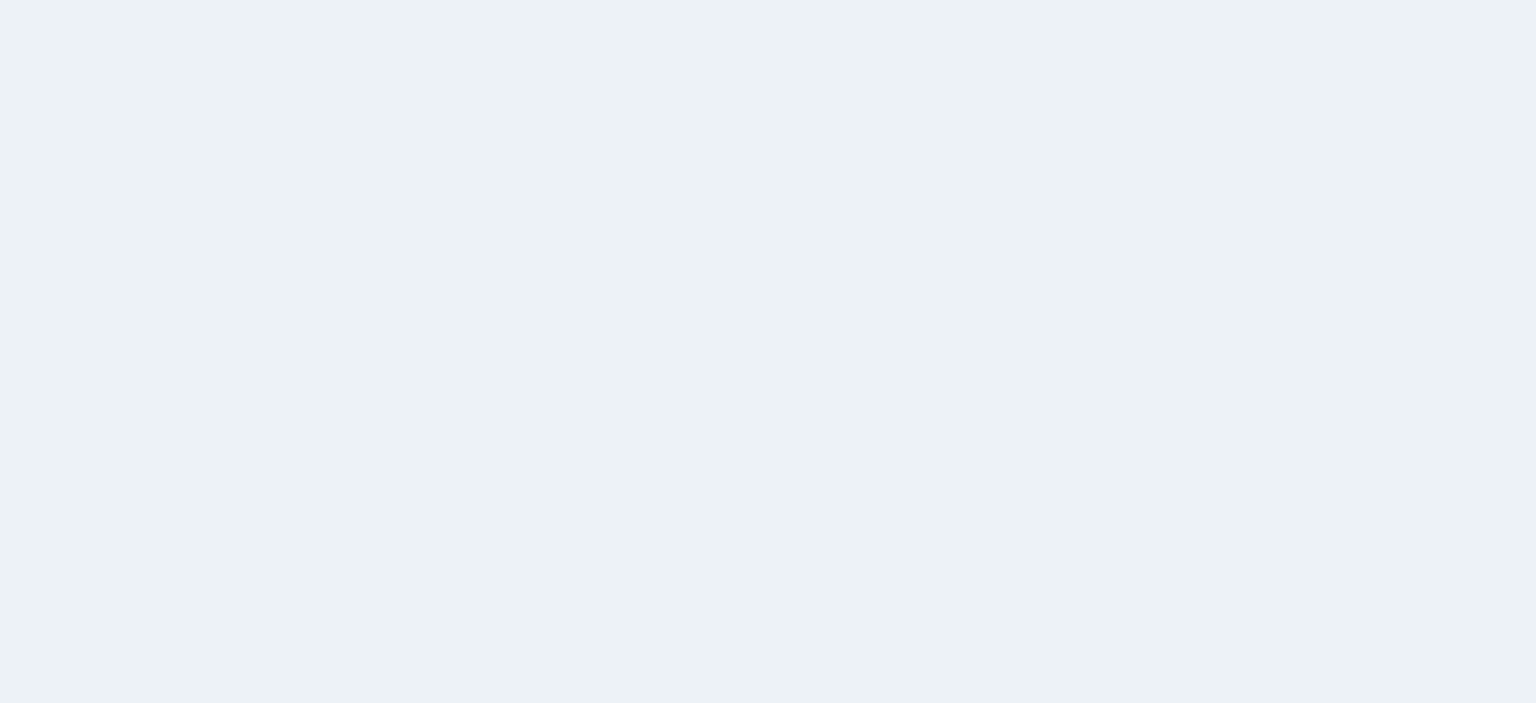 scroll, scrollTop: 0, scrollLeft: 0, axis: both 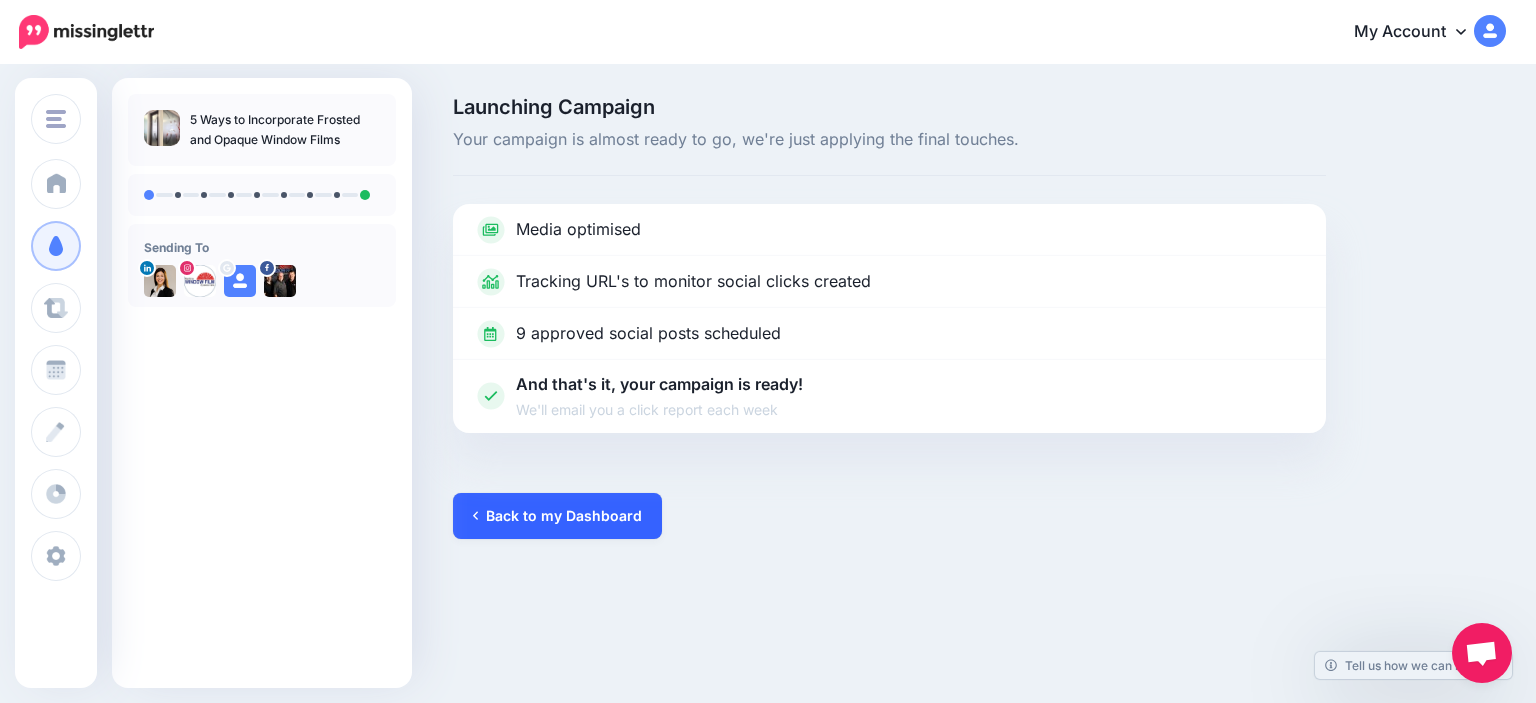 click on "Back to my Dashboard" at bounding box center (557, 516) 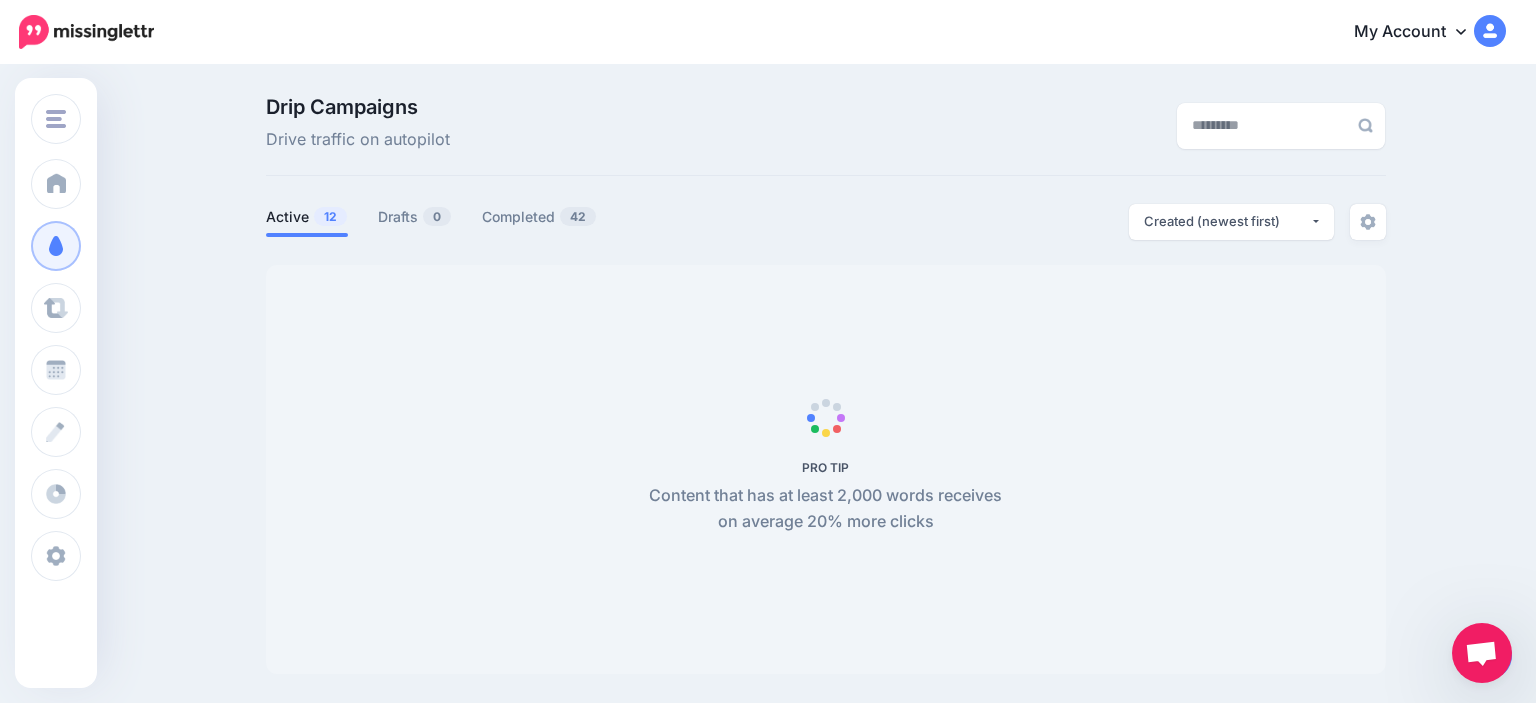 scroll, scrollTop: 0, scrollLeft: 0, axis: both 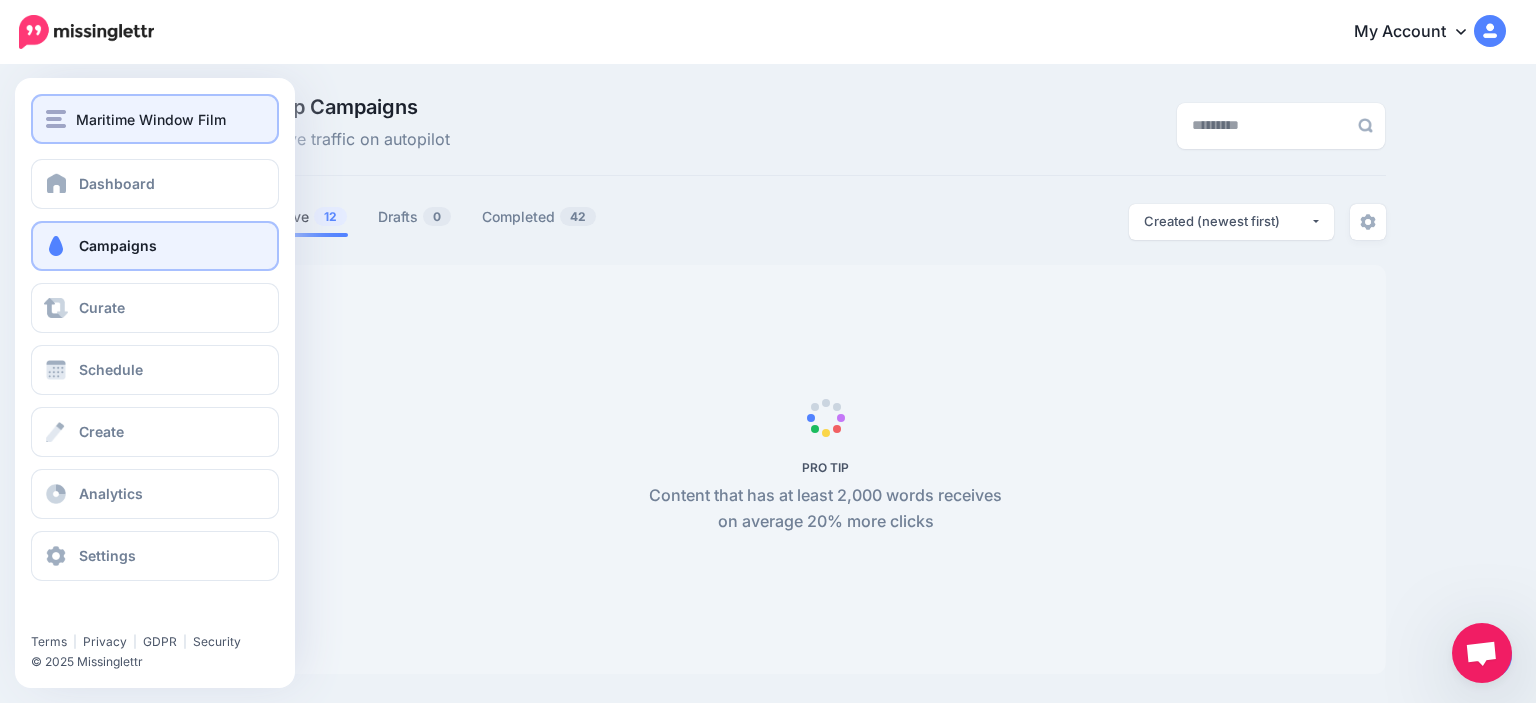 click on "Maritime Window Film" at bounding box center (151, 119) 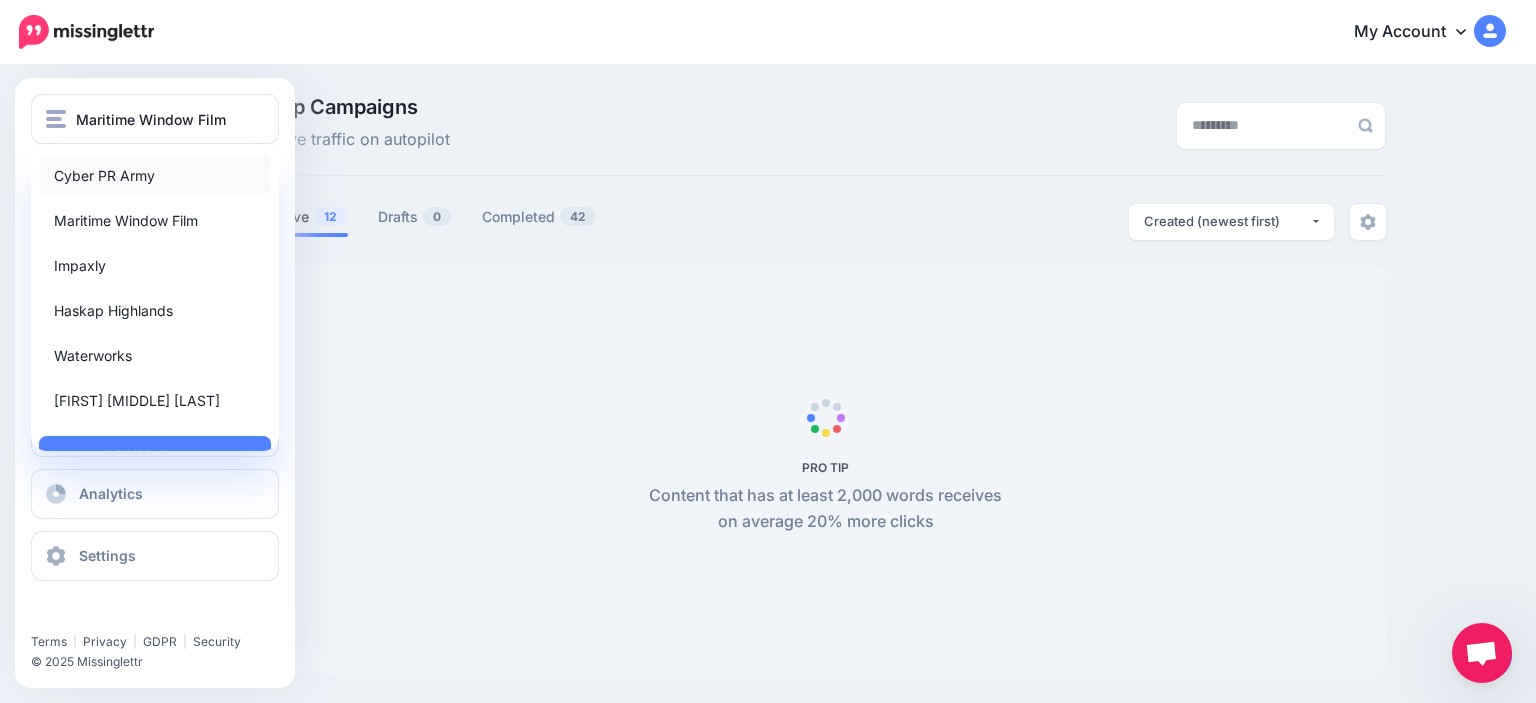 click on "Cyber PR Army" at bounding box center (155, 175) 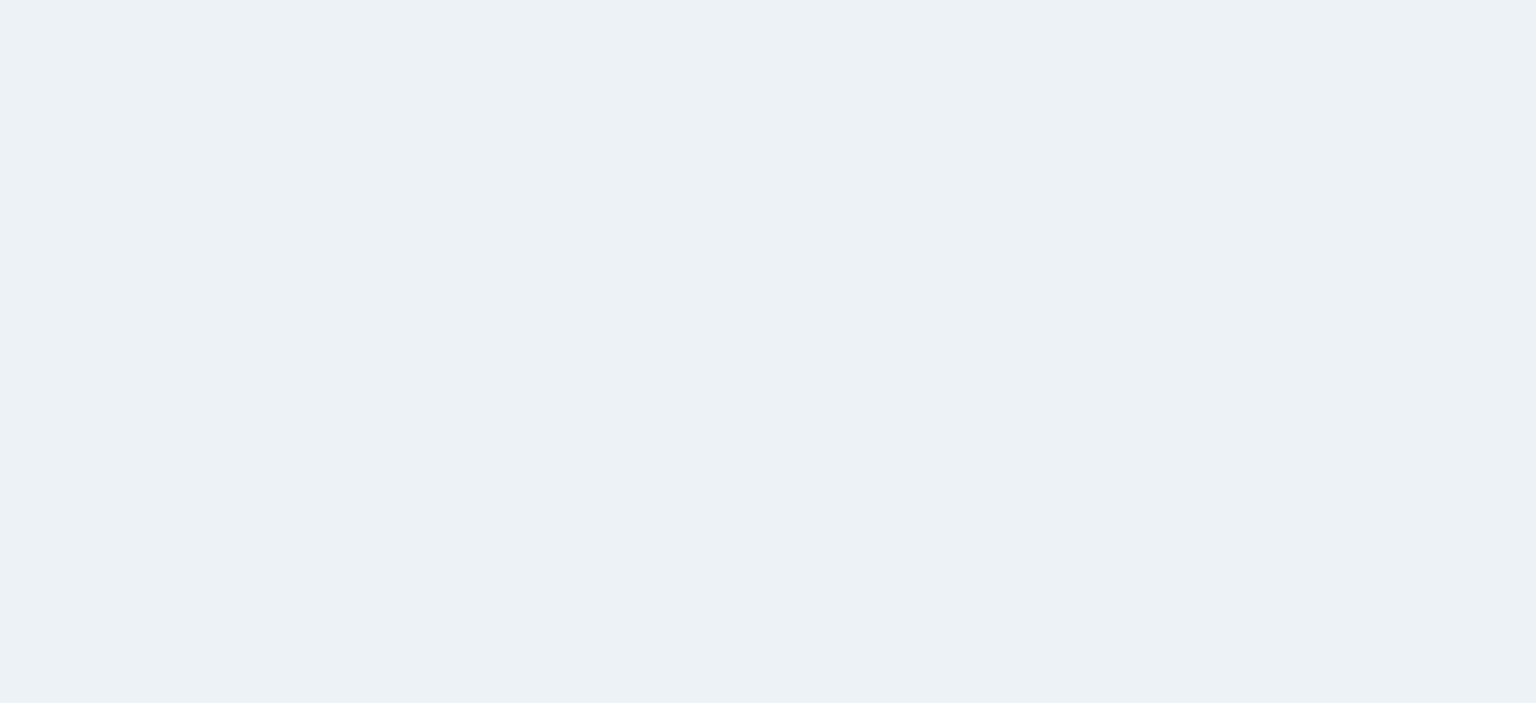 scroll, scrollTop: 0, scrollLeft: 0, axis: both 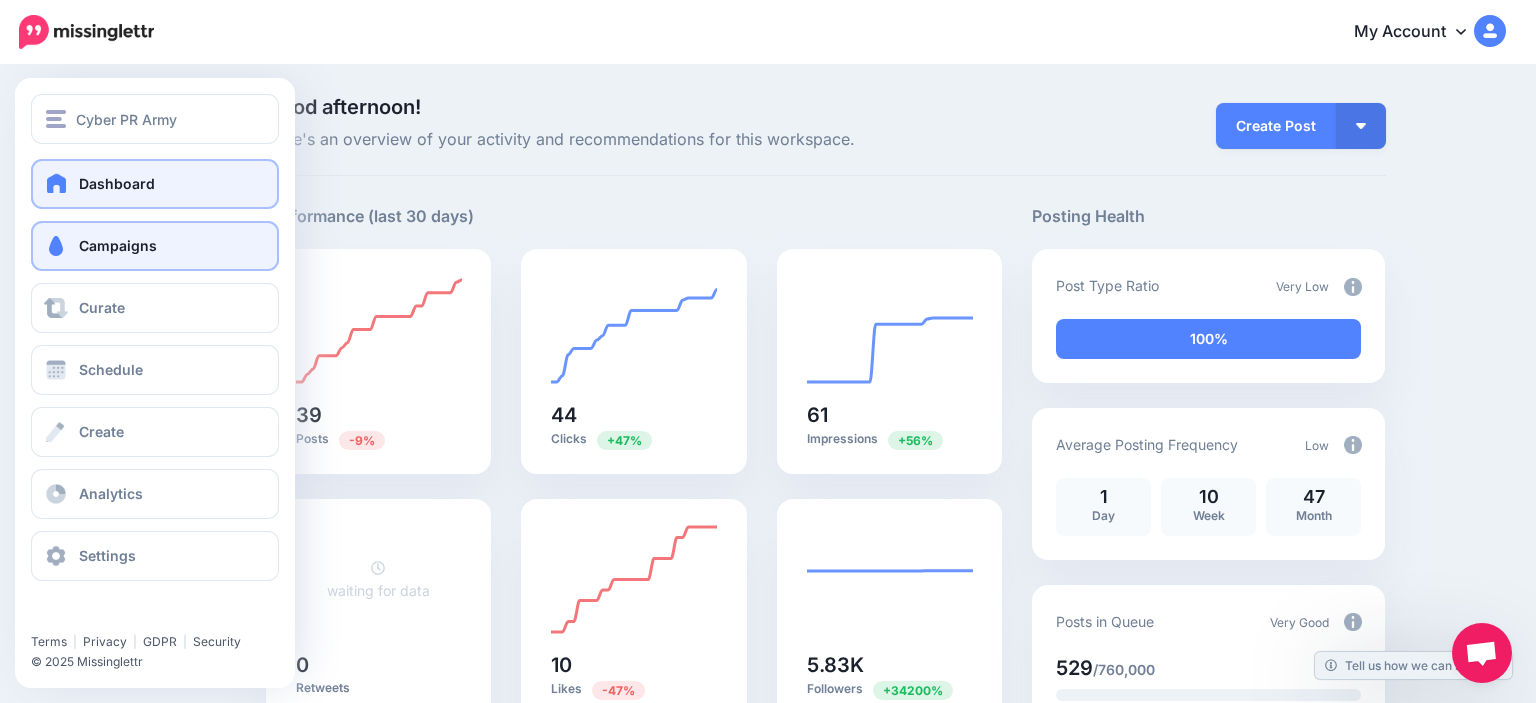 click on "Campaigns" at bounding box center (118, 245) 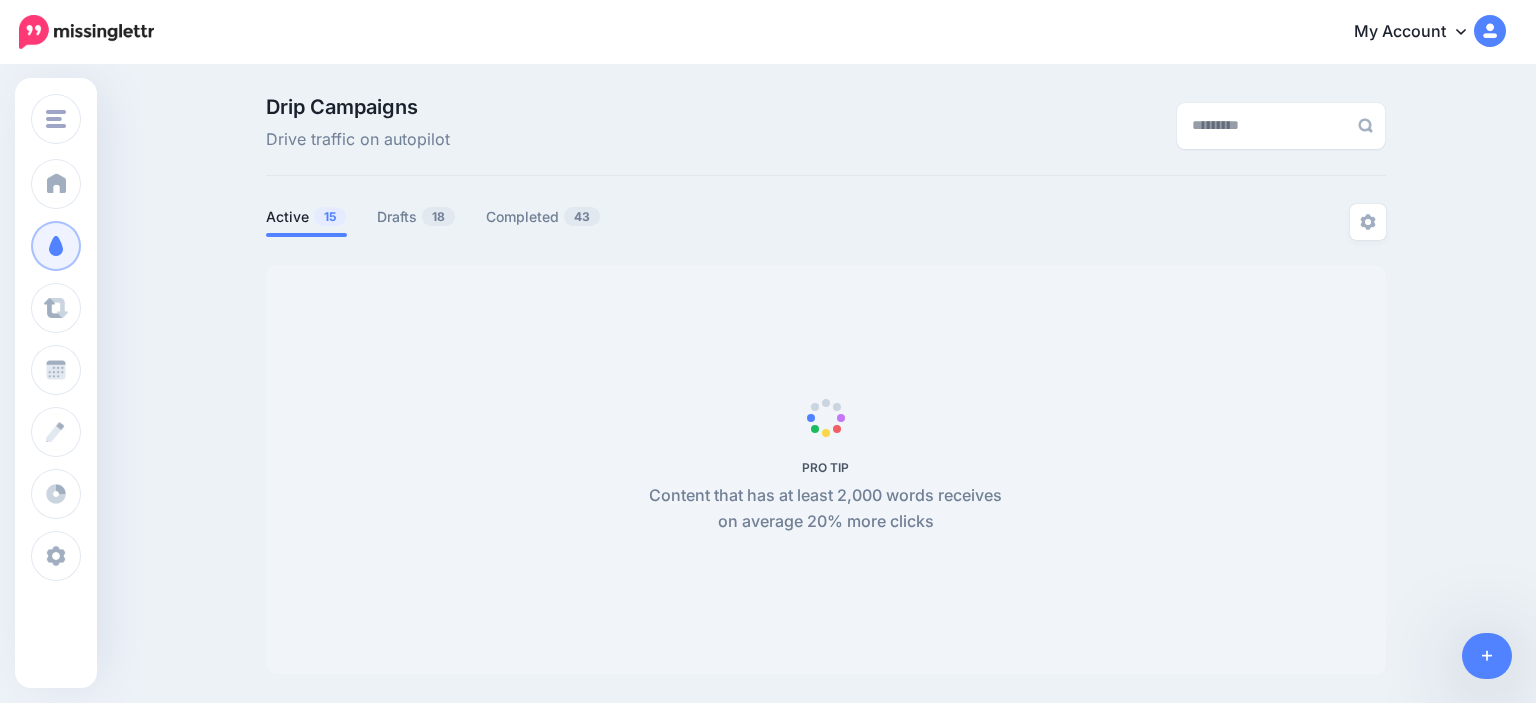 scroll, scrollTop: 0, scrollLeft: 0, axis: both 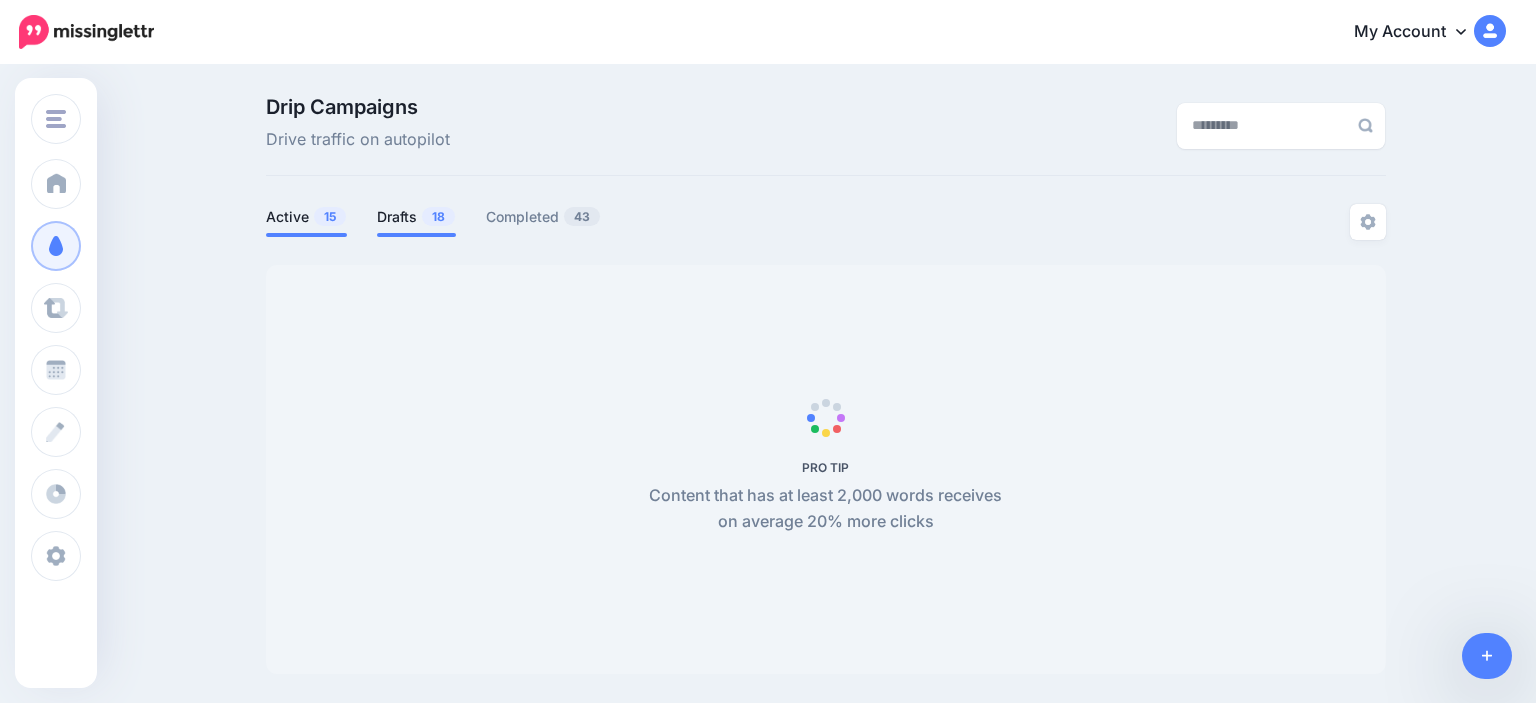 click on "Drafts  18" at bounding box center [416, 217] 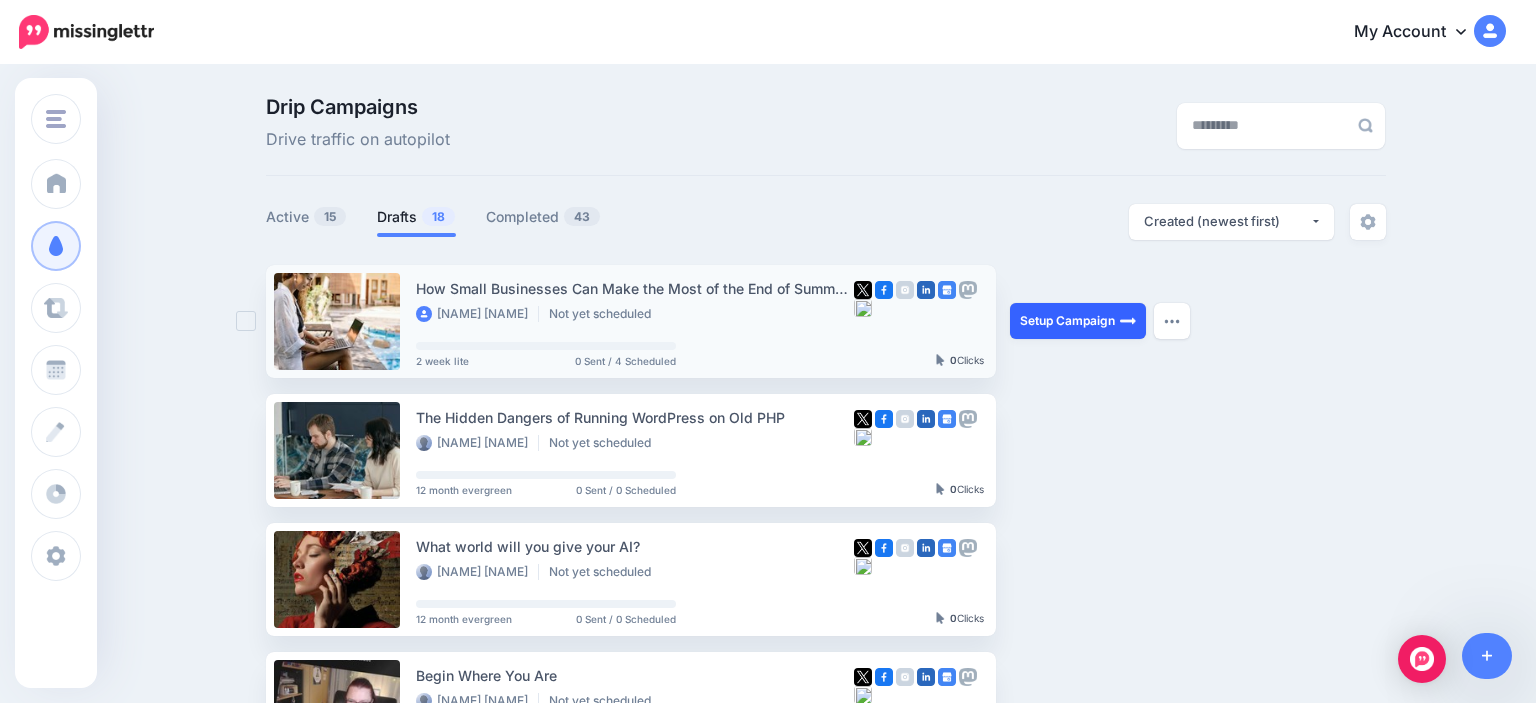 click at bounding box center [1128, 321] 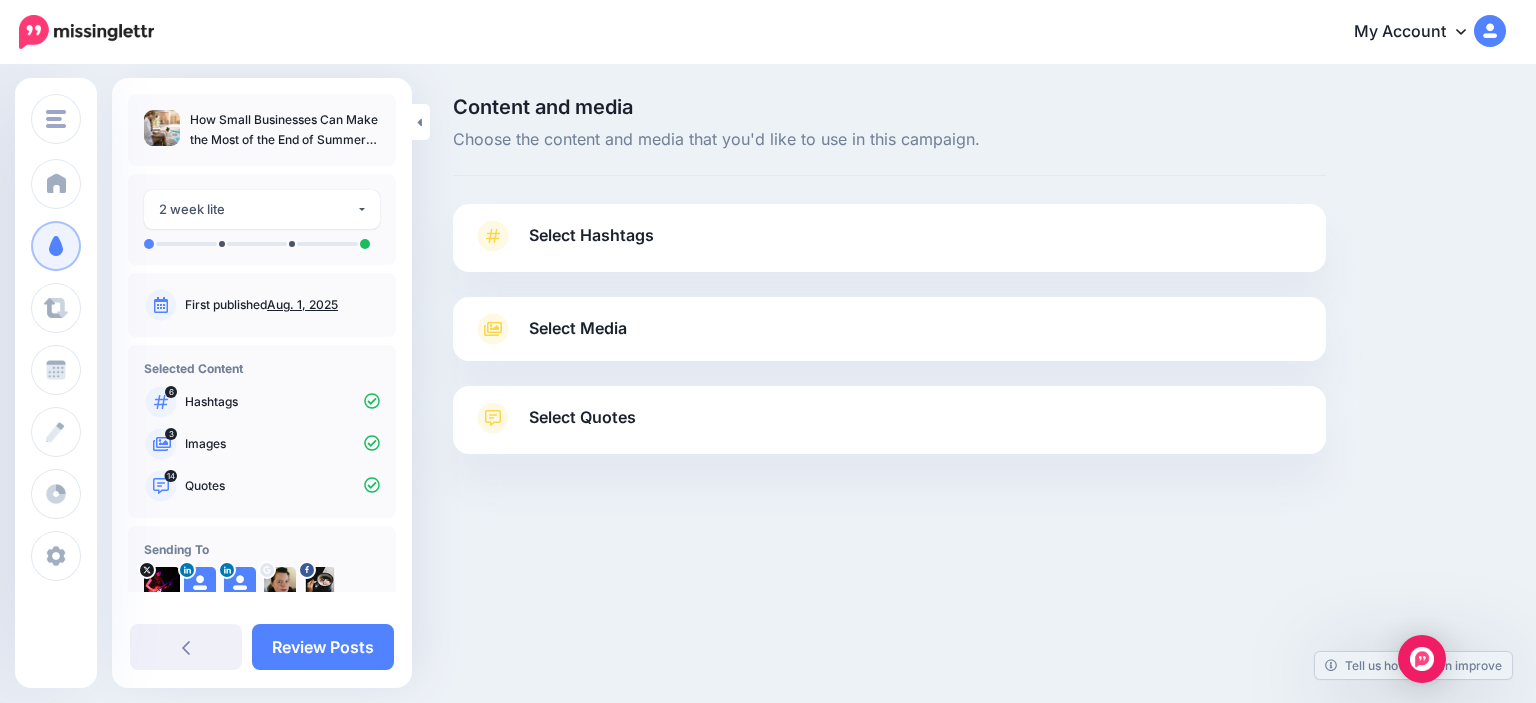 scroll, scrollTop: 0, scrollLeft: 0, axis: both 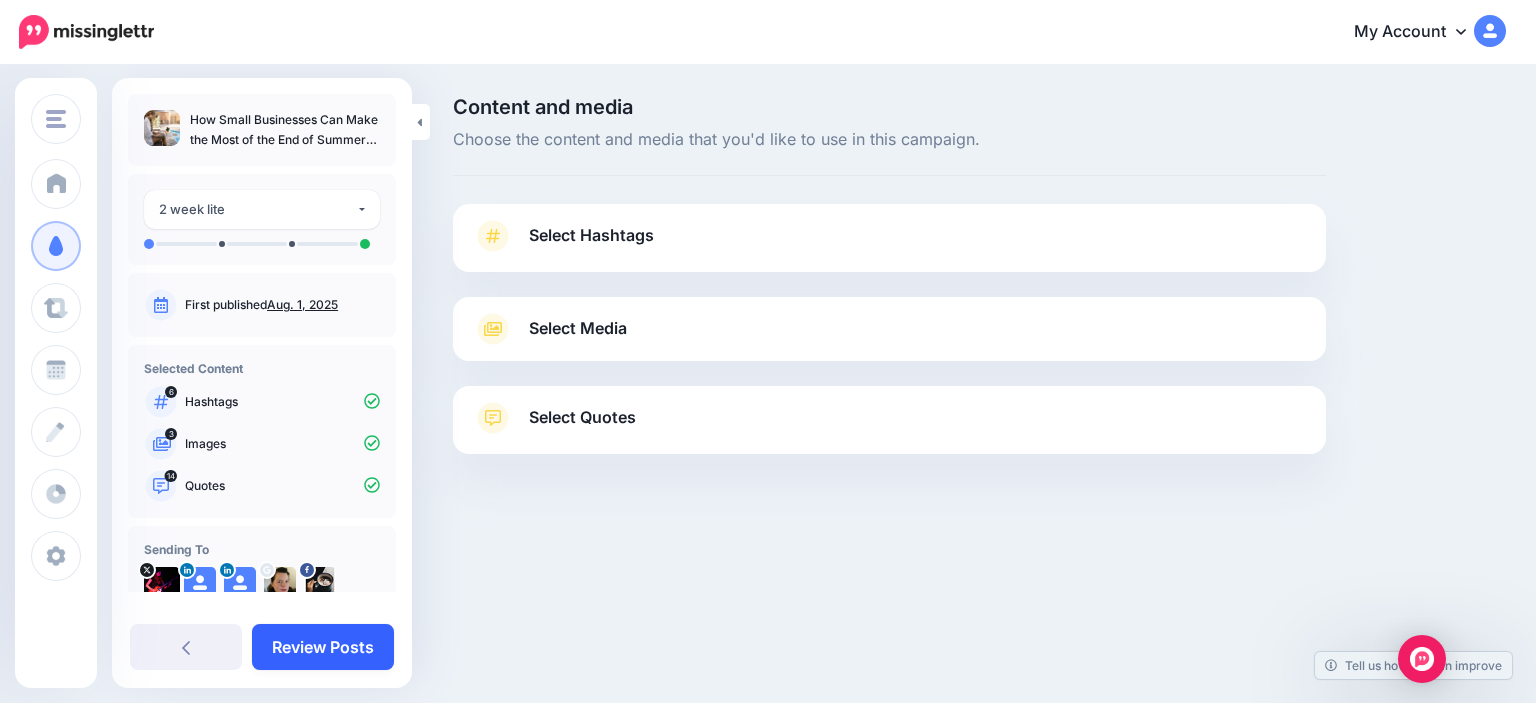 click on "Review Posts" at bounding box center [323, 647] 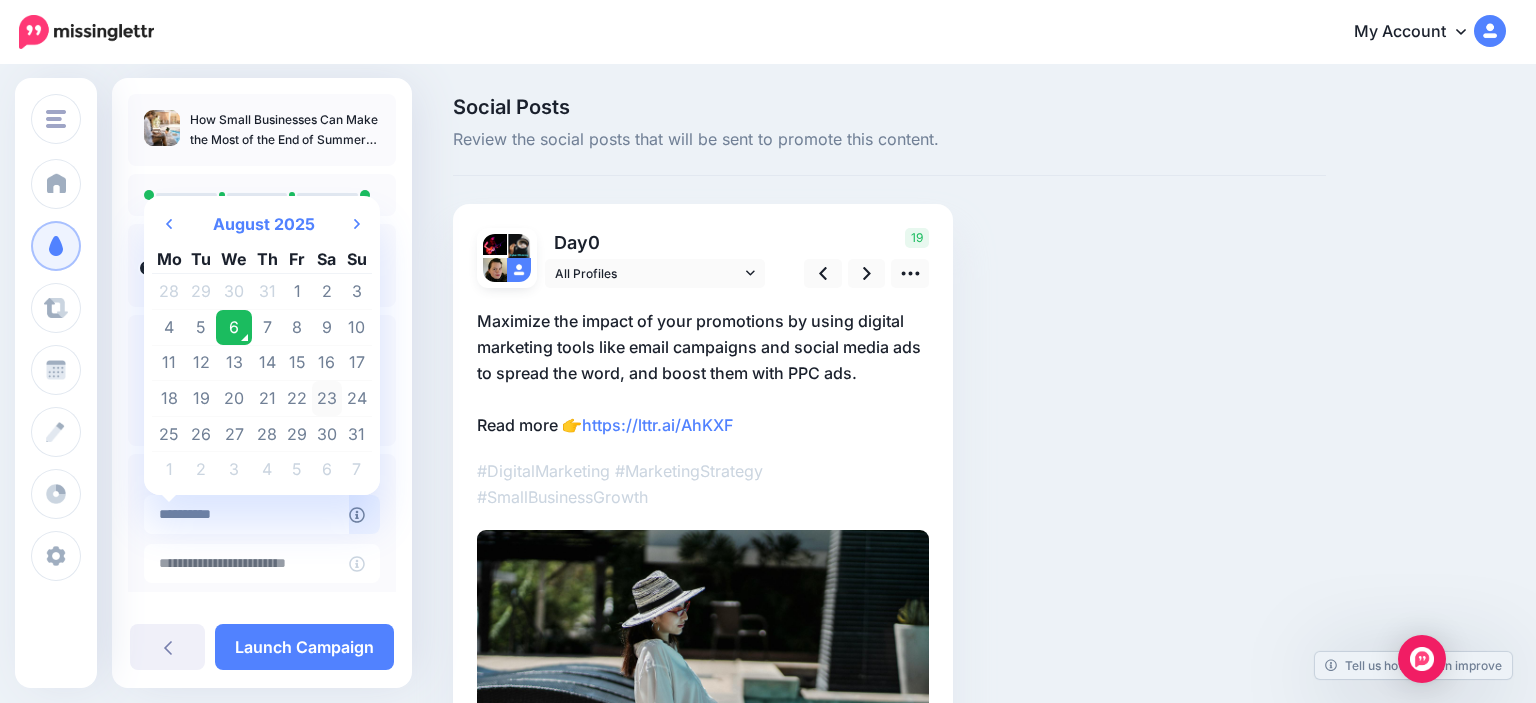 scroll, scrollTop: 0, scrollLeft: 0, axis: both 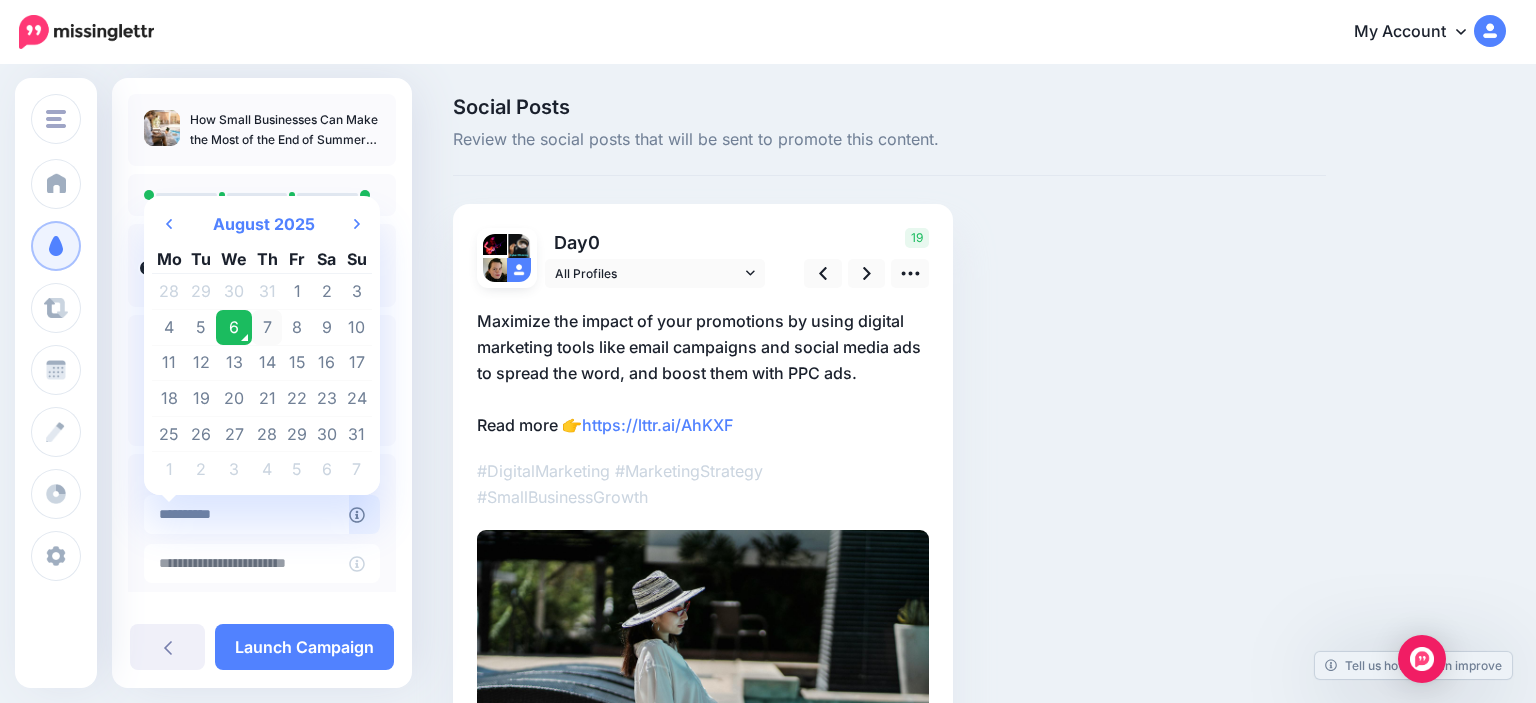 click on "7" at bounding box center [267, 328] 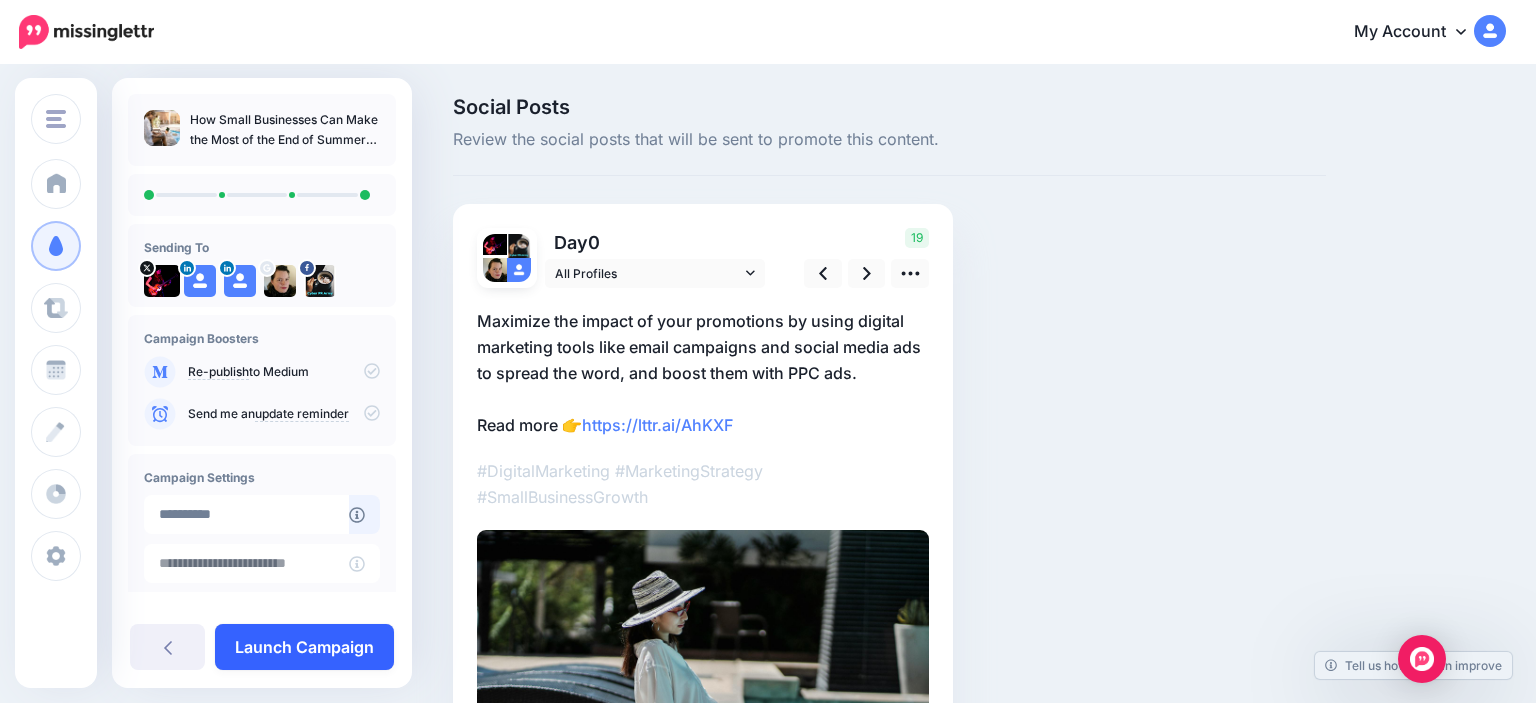 click on "Launch Campaign" at bounding box center [304, 647] 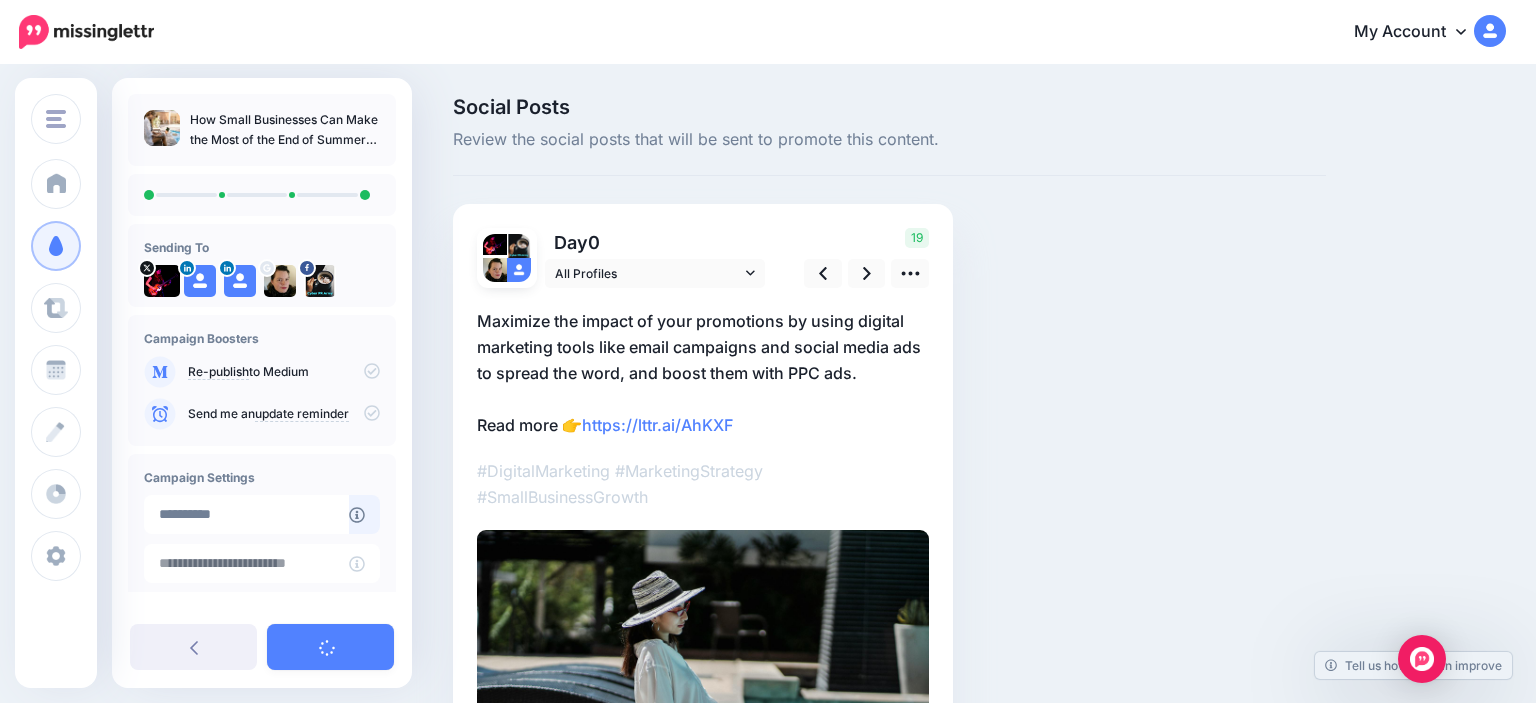 scroll, scrollTop: 274, scrollLeft: 0, axis: vertical 